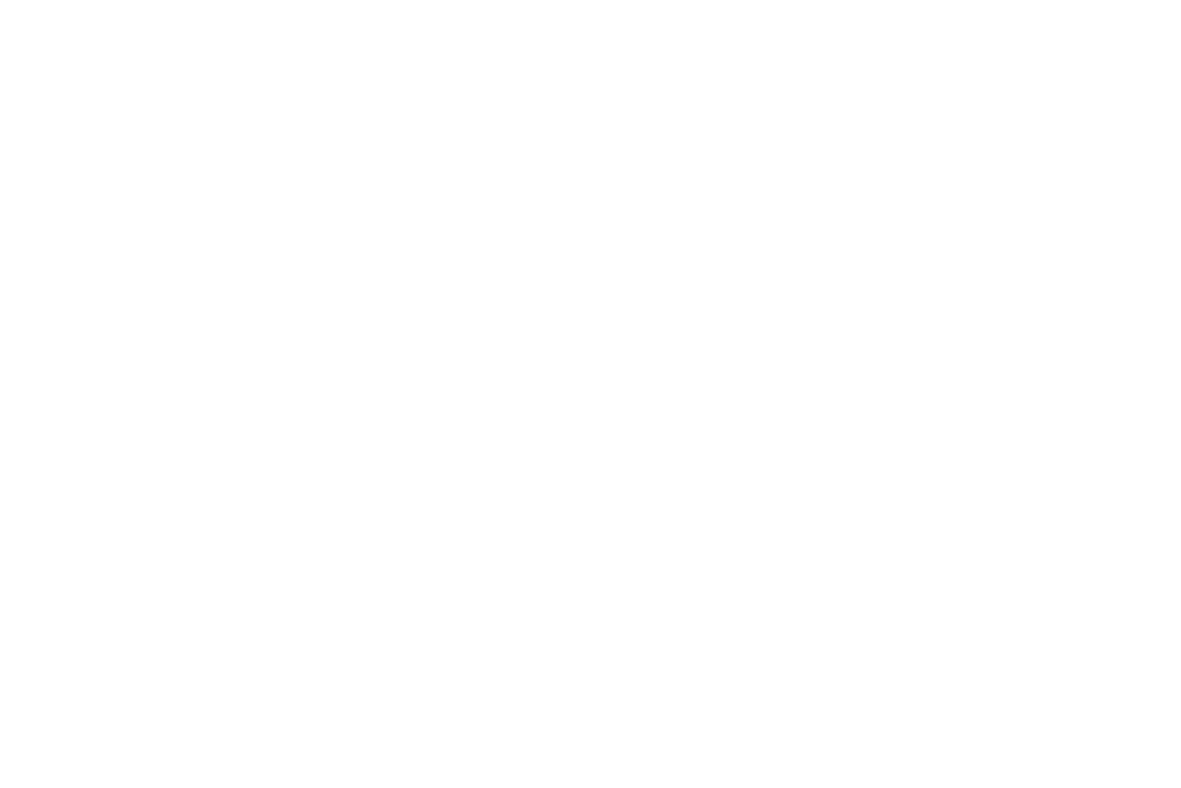 scroll, scrollTop: 0, scrollLeft: 0, axis: both 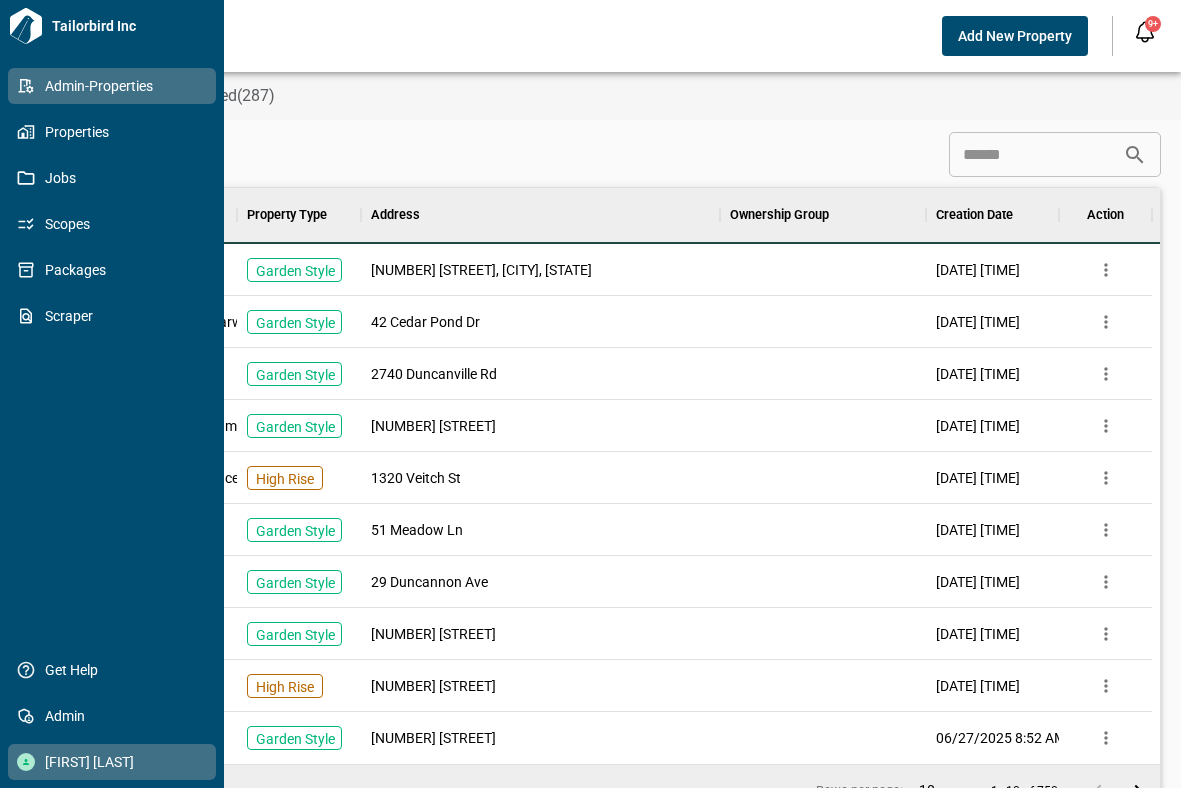 click at bounding box center [26, 762] 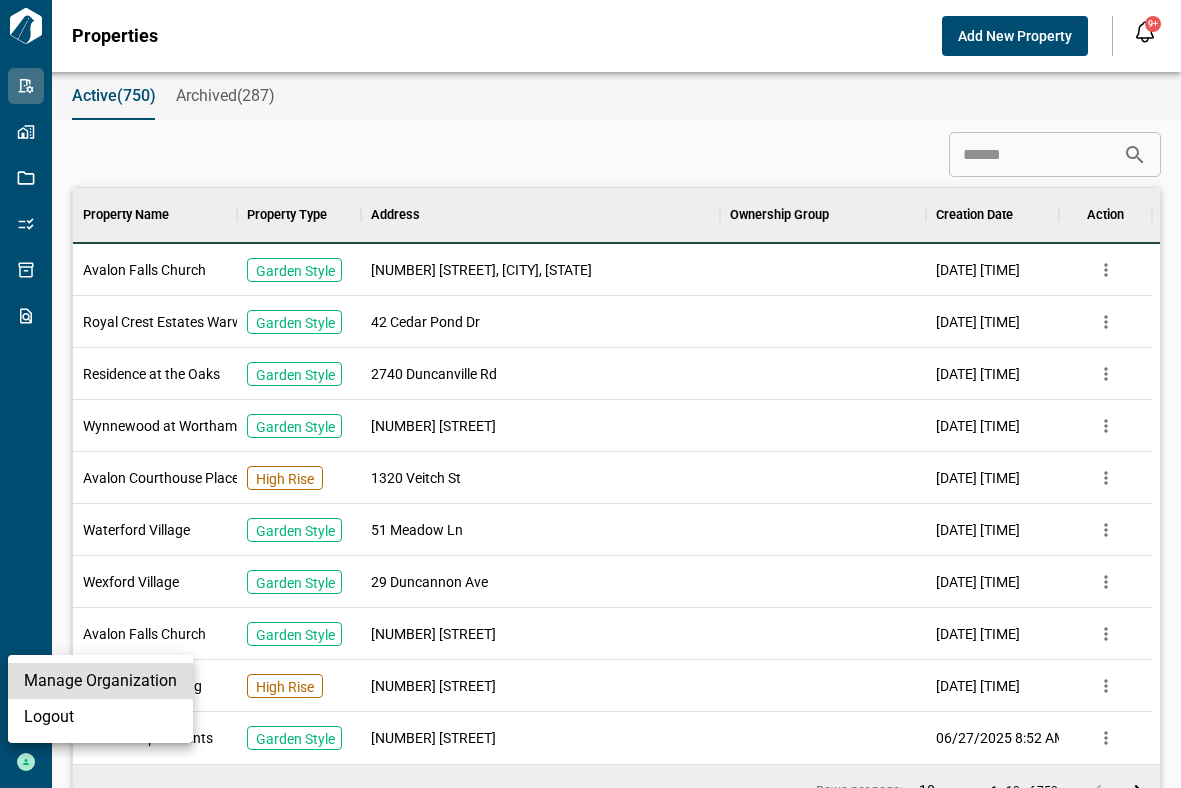 click at bounding box center (590, 394) 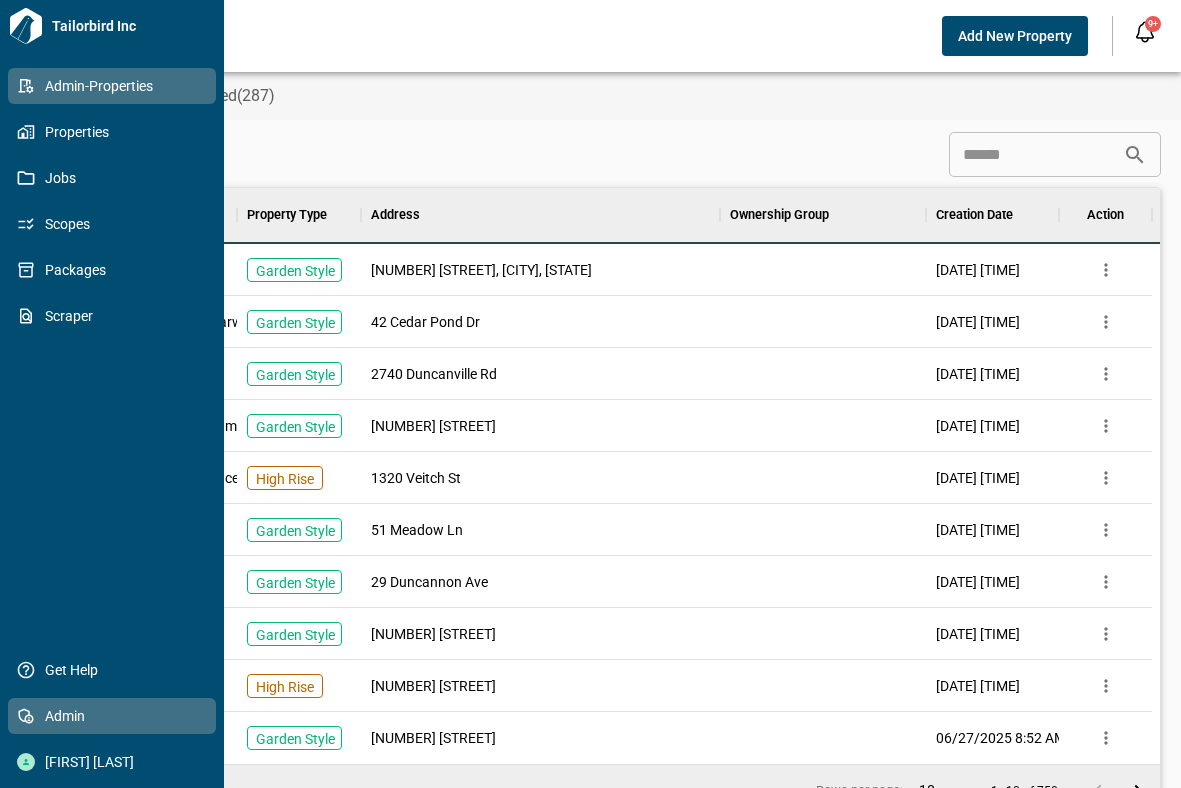 click on "Admin" at bounding box center (116, 716) 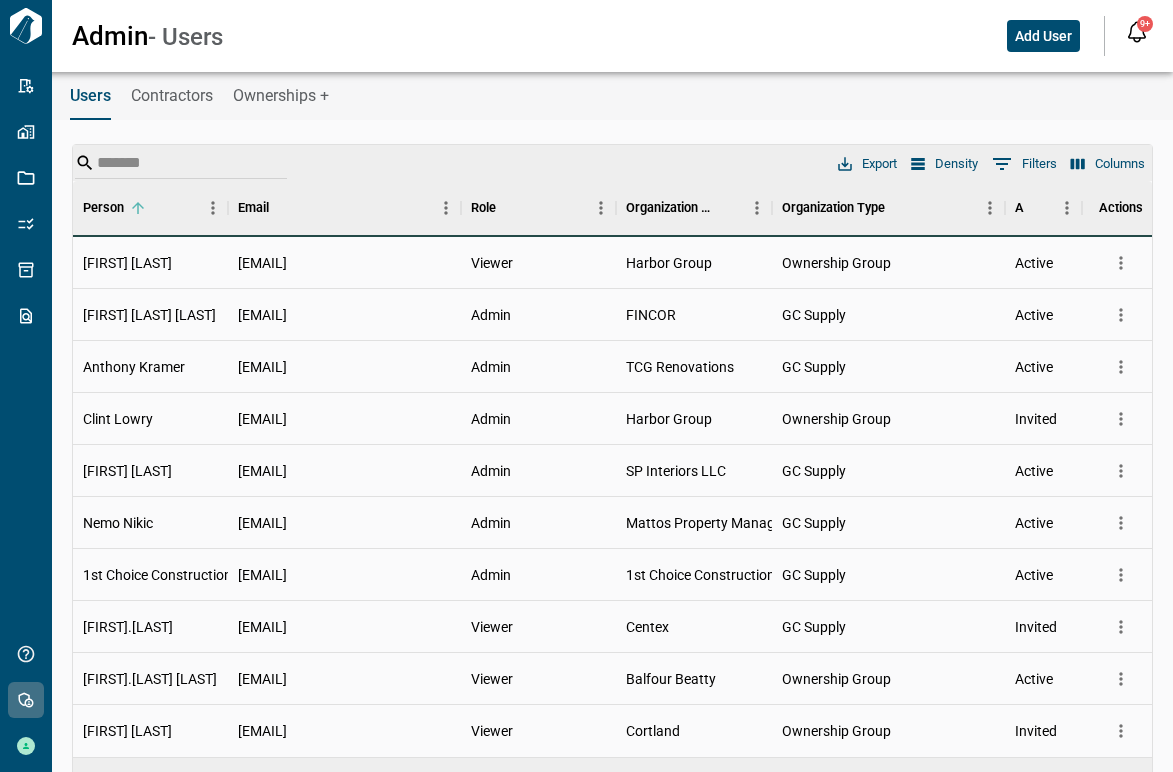 click on "Admin  - Users Add User 9+ Notifications *** ****** **** Mark all as read SV Hey  Jessica  👋 - Steve Vanderweide needs approval for unit scope. 5 months ago SV Hey  Jessica  👋 - Steve Vanderweide needs approval for unit scope. 5 months ago SV Hey  Jessica  👋 - Steve Vanderweide needs approval for unit scope. 5 months ago SV Hey  Jessica  👋 - Steve Vanderweide needs approval for unit scope. 5 months ago SV Hey  Jessica  👋 - Steve Vanderweide needs approval for unit scope. 5 months ago SV Hey  Jessica  👋 - Steve Vanderweide needs approval for unit scope. 5 months ago SV Hey  Jessica  👋 - Steve Vanderweide needs approval for unit scope. 5 months ago SV Hey  Jessica  👋 - Steve Vanderweide needs approval for unit scope. 5 months ago SV Hey  Jessica  👋 - Steve Vanderweide needs approval for unit scope. 5 months ago SV Hey  Jessica  👋 - Steve Vanderweide needs approval for unit scope. 5 months ago MH Hey  Jessica  👋 - Michelle Hananian needs approval for unit scope. 6 months ago MH C" at bounding box center [586, 36] 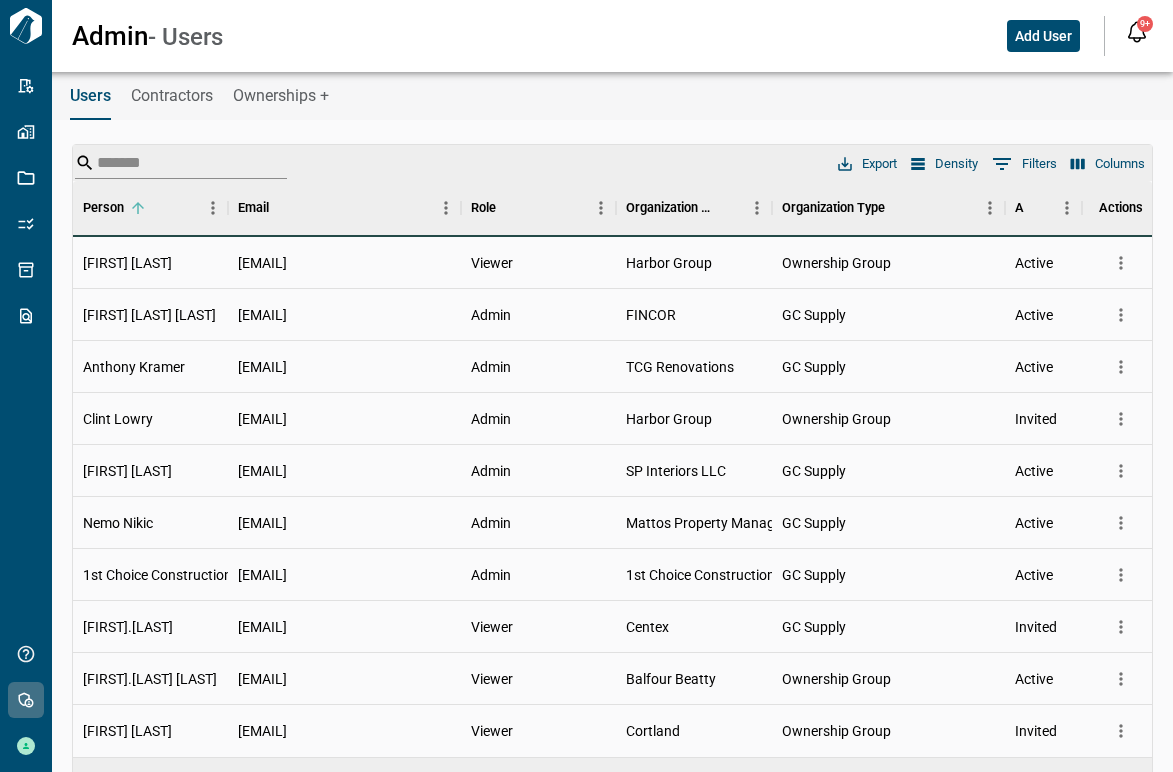 click at bounding box center (177, 163) 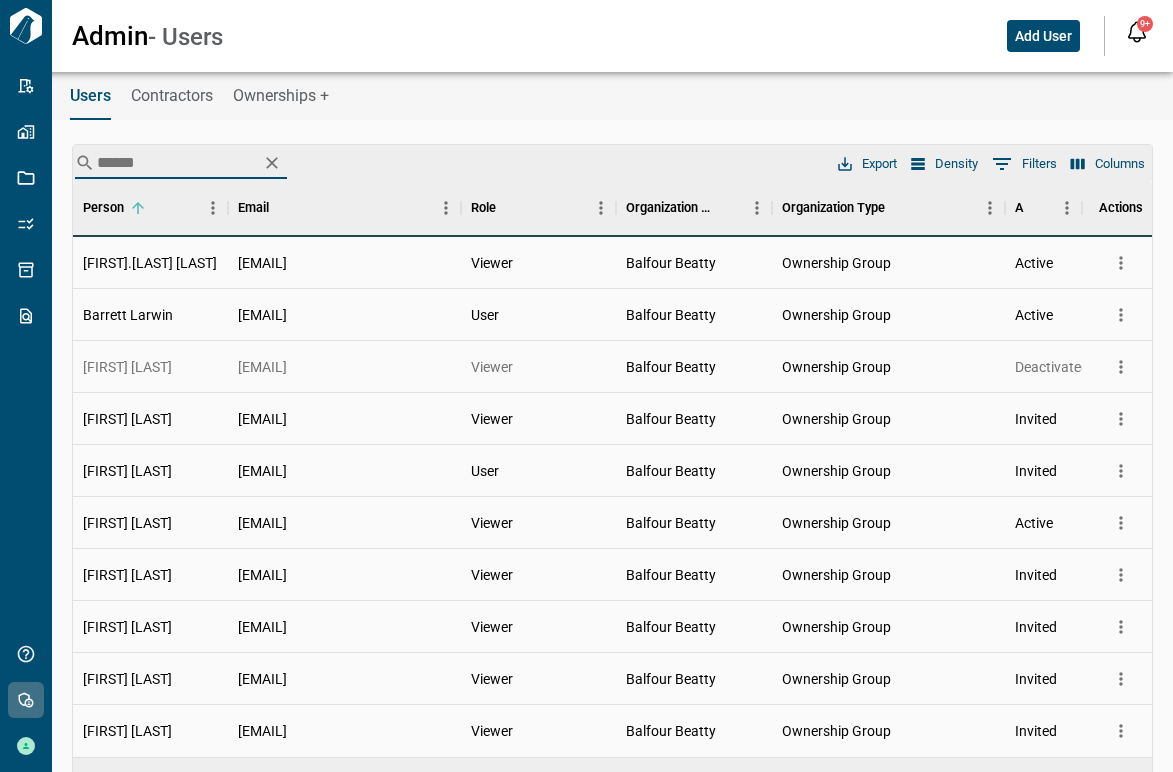 click on "******" at bounding box center (177, 163) 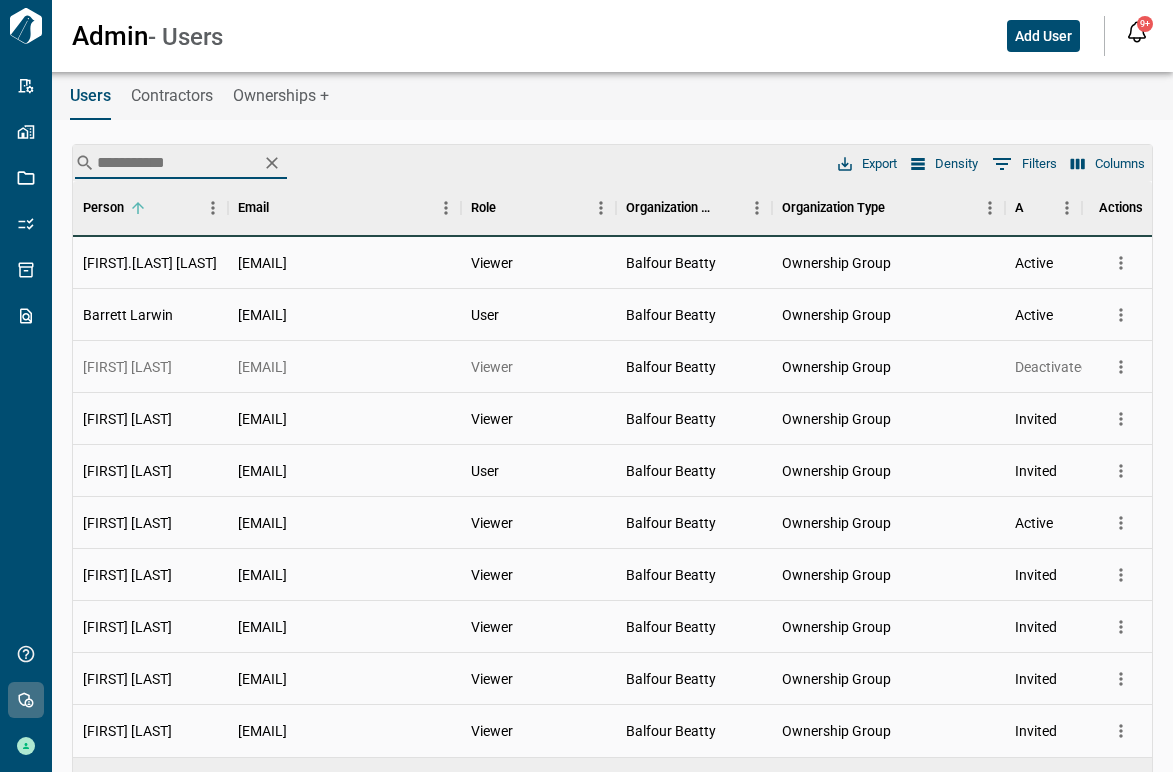 scroll, scrollTop: 39, scrollLeft: 0, axis: vertical 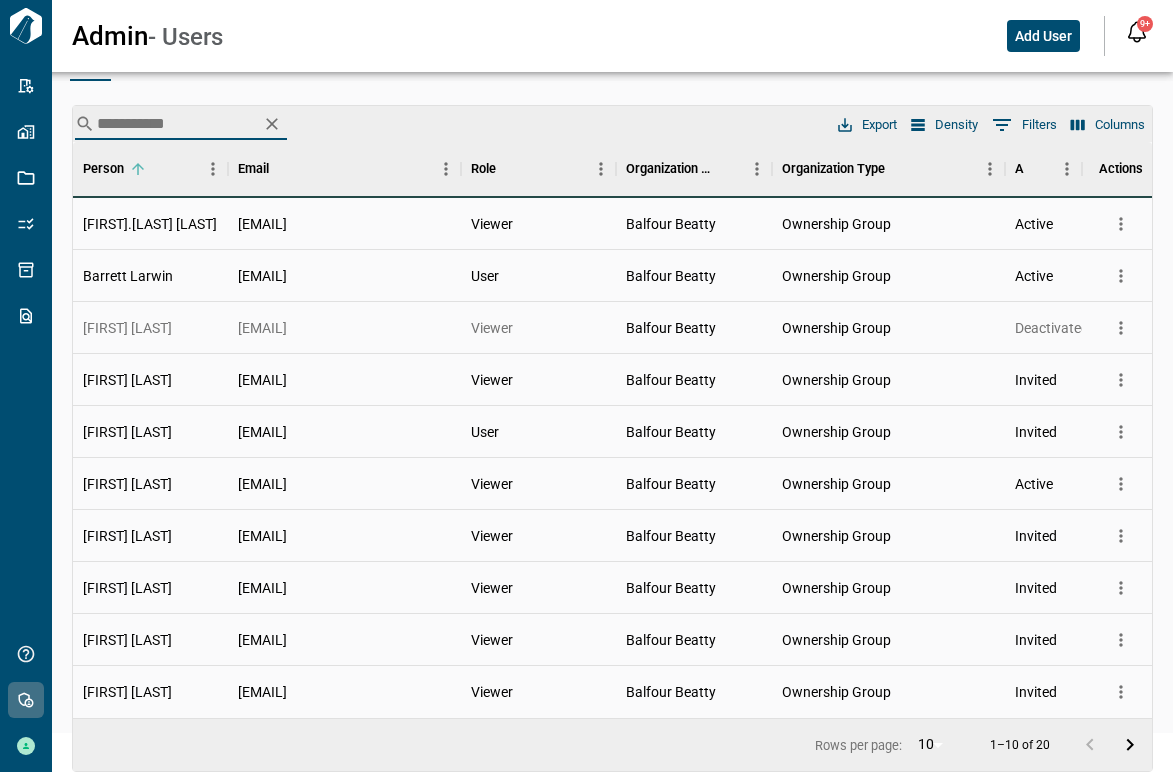 type on "**********" 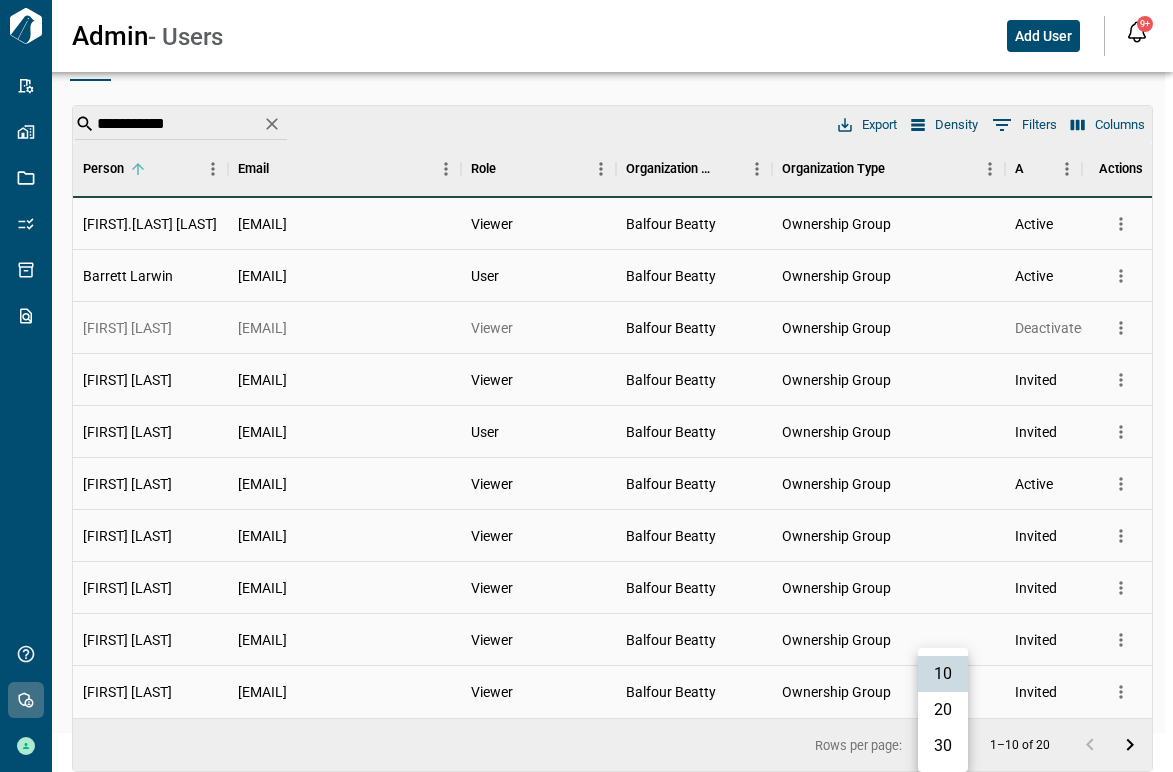 scroll, scrollTop: 23, scrollLeft: 0, axis: vertical 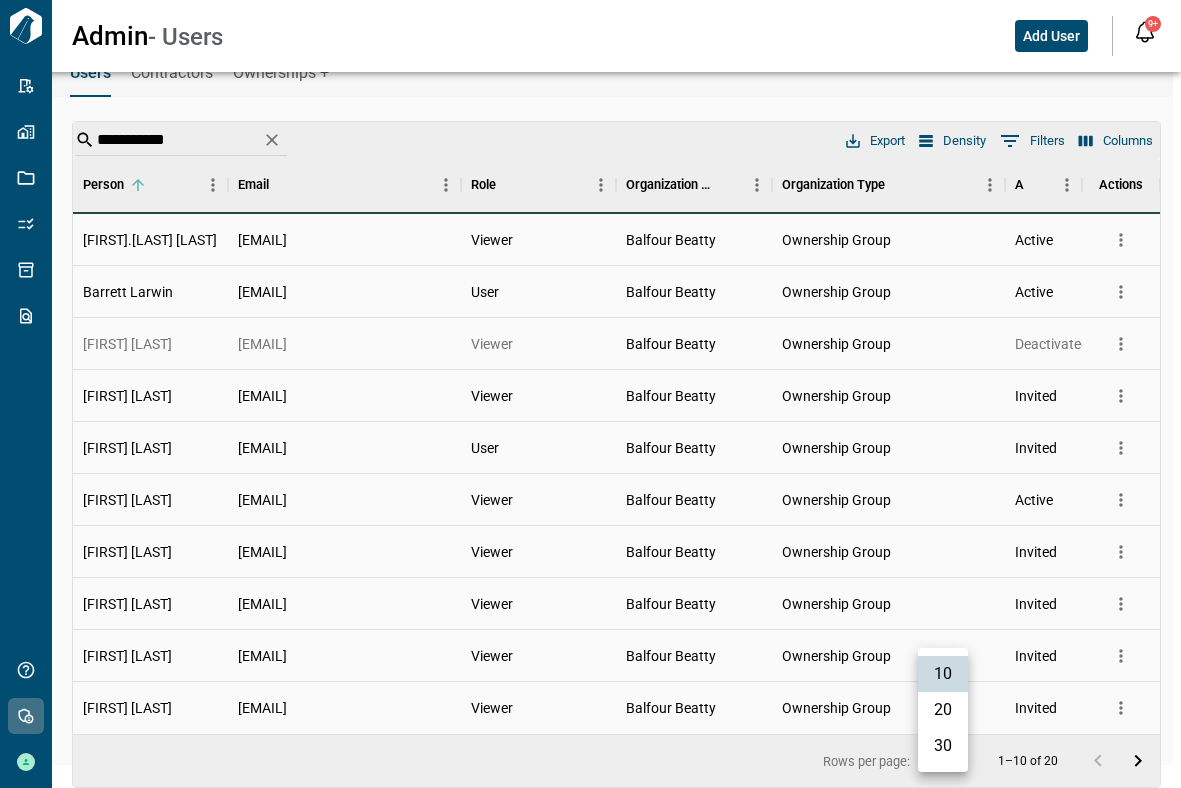 click on "Tailorbird Inc Admin-Properties Properties Jobs Scopes Packages Scraper Get Help Admin Jessica Jauw Users Contractors Ownerships + Admin  - Users Add User 9+ Notifications *** ****** **** Mark all as read SV Hey  Jessica  👋 - Steve Vanderweide needs approval for unit scope. 5 months ago SV Hey  Jessica  👋 - Steve Vanderweide needs approval for unit scope. 5 months ago SV Hey  Jessica  👋 - Steve Vanderweide needs approval for unit scope. 5 months ago SV Hey  Jessica  👋 - Steve Vanderweide needs approval for unit scope. 5 months ago SV Hey  Jessica  👋 - Steve Vanderweide needs approval for unit scope. 5 months ago SV Hey  Jessica  👋 - Steve Vanderweide needs approval for unit scope. 5 months ago SV Hey  Jessica  👋 - Steve Vanderweide needs approval for unit scope. 5 months ago SV Hey  Jessica  👋 - Steve Vanderweide needs approval for unit scope. 5 months ago SV Hey  Jessica  👋 - Steve Vanderweide needs approval for unit scope. 5 months ago SV Hey  Jessica 5 months ago MH Hey  Jessica" at bounding box center (590, 371) 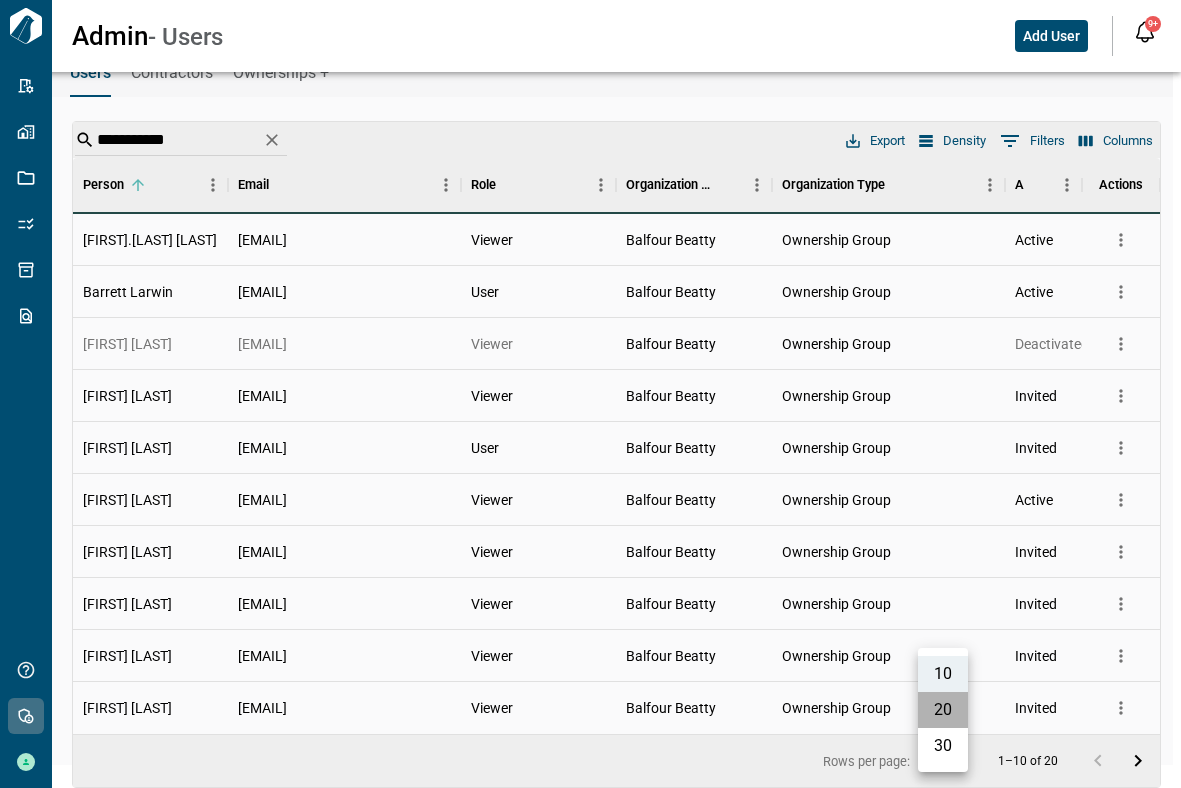 click on "20" at bounding box center [943, 710] 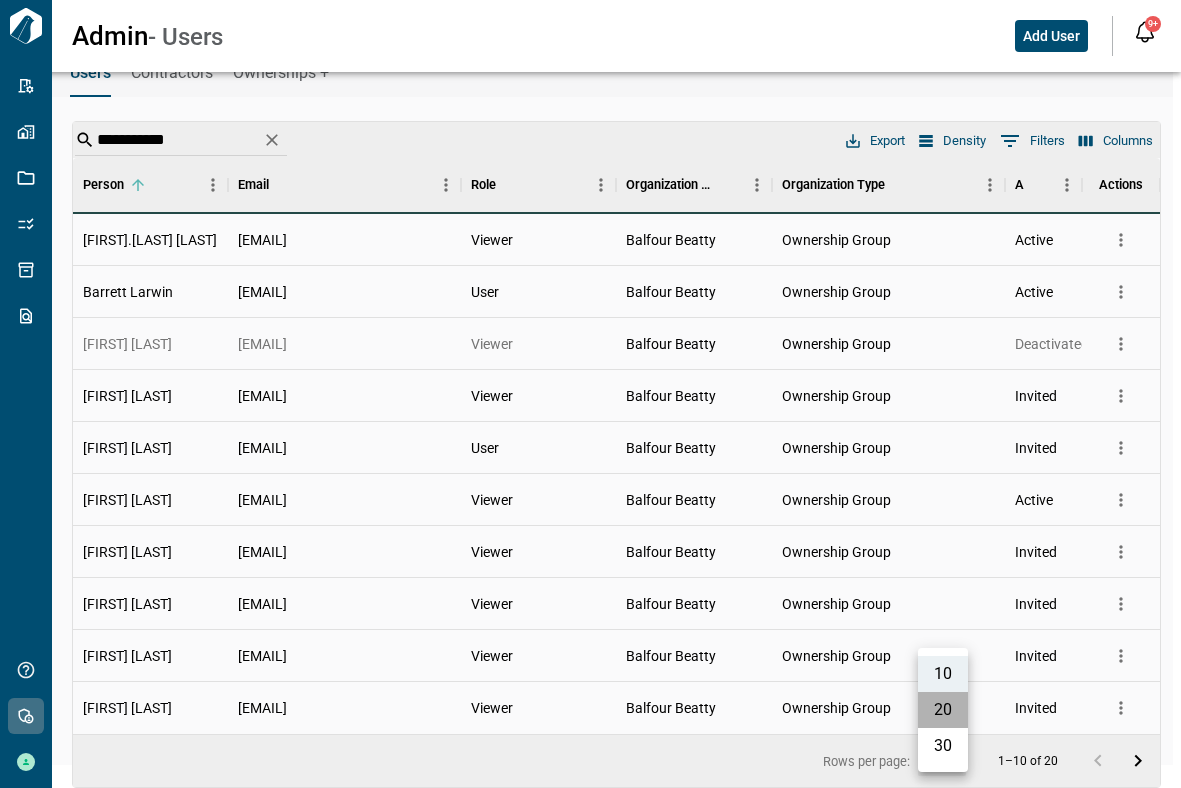 type on "**" 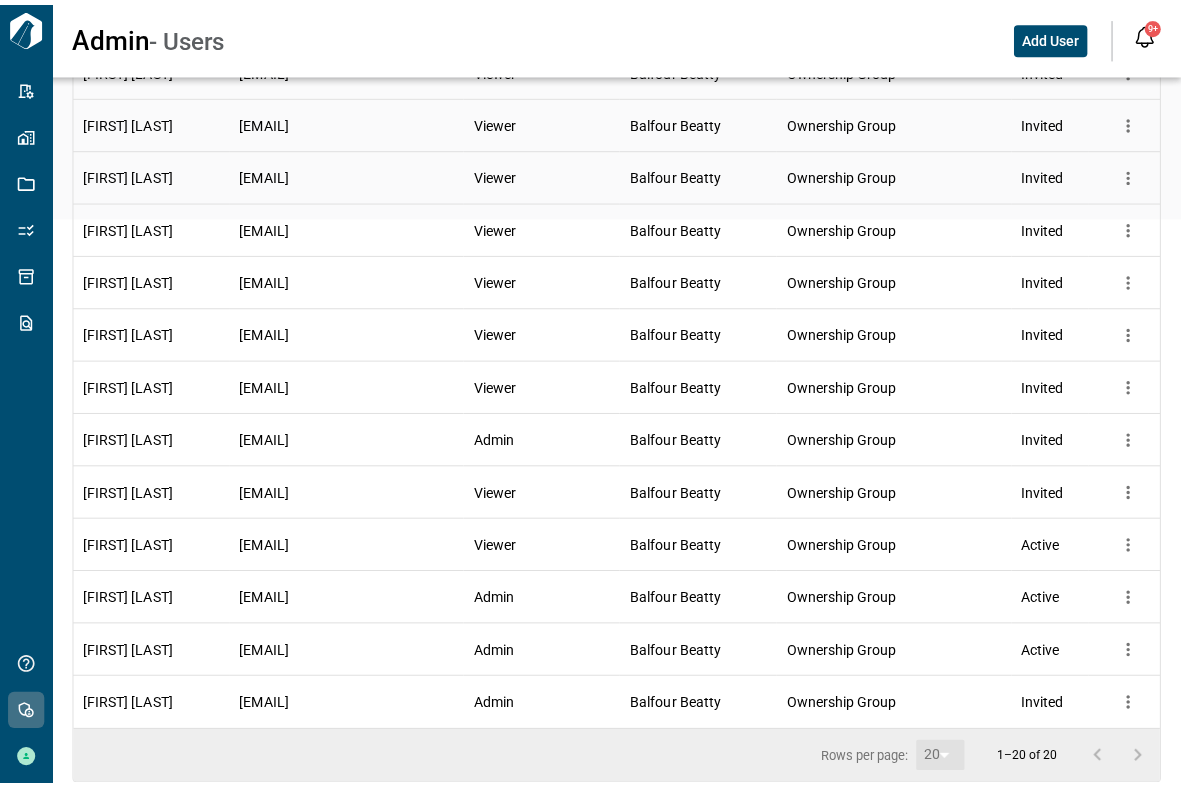 scroll, scrollTop: 0, scrollLeft: 0, axis: both 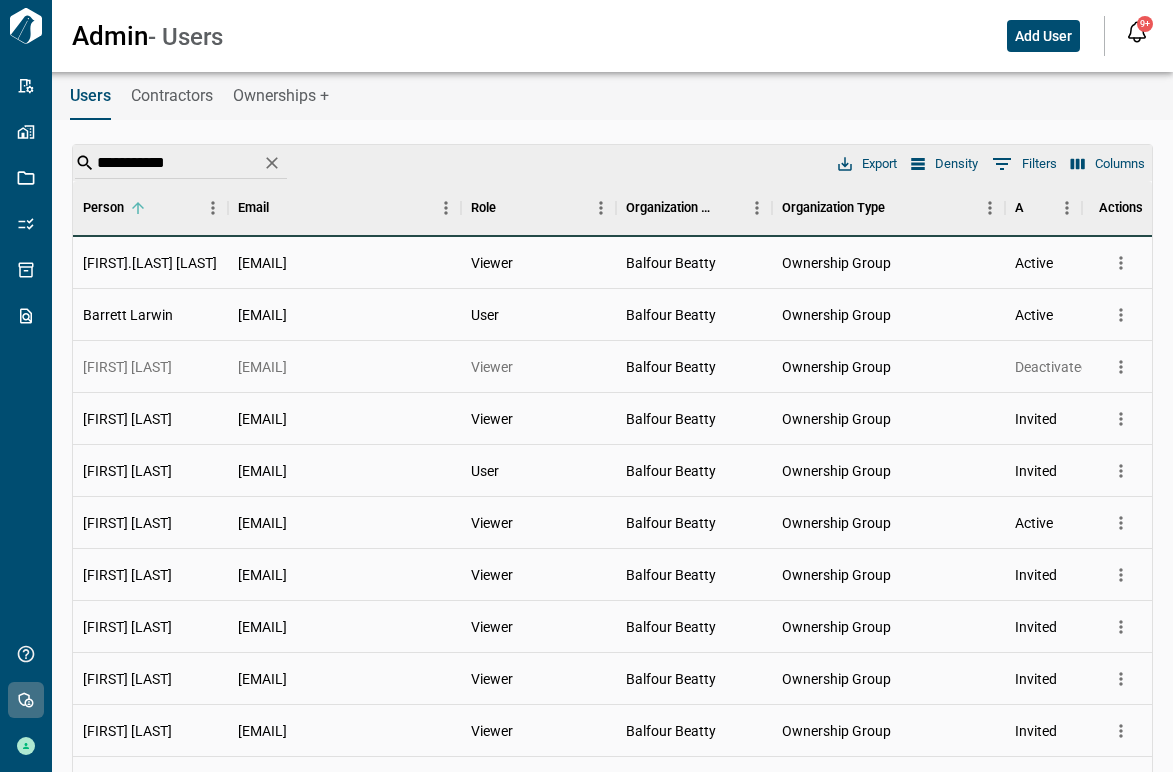 click on "Admin  - Users Add User" at bounding box center [576, 36] 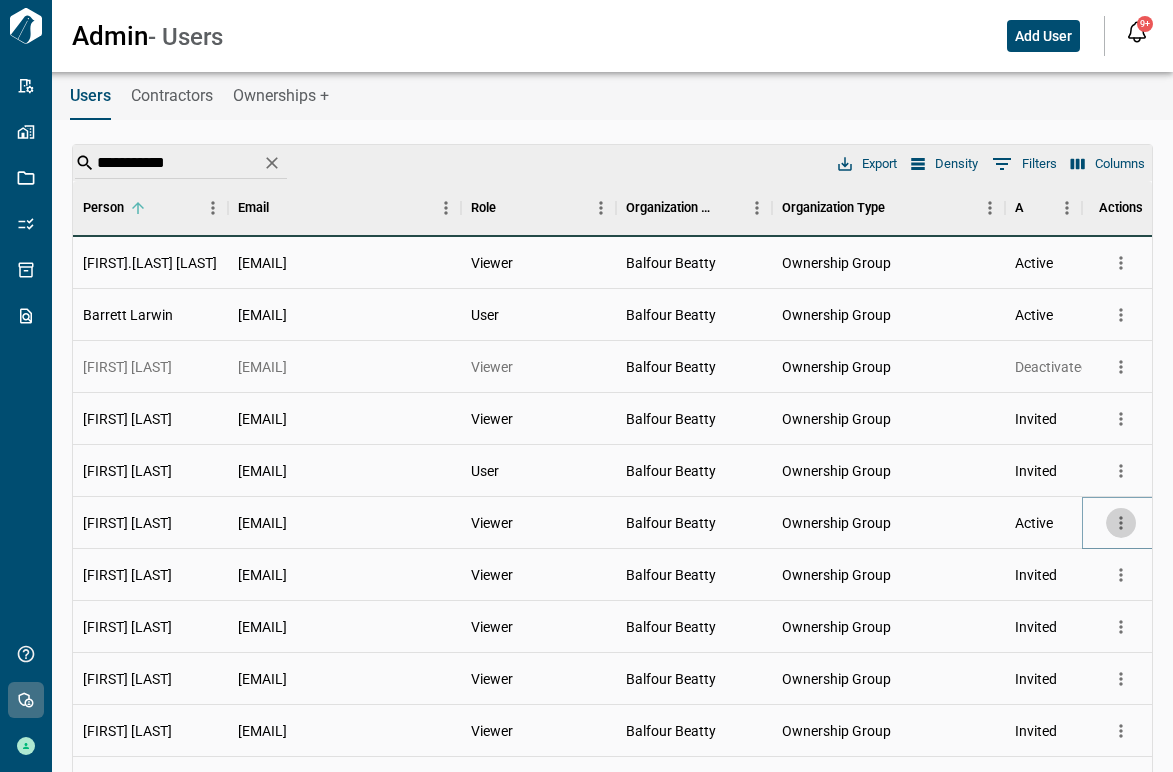 click 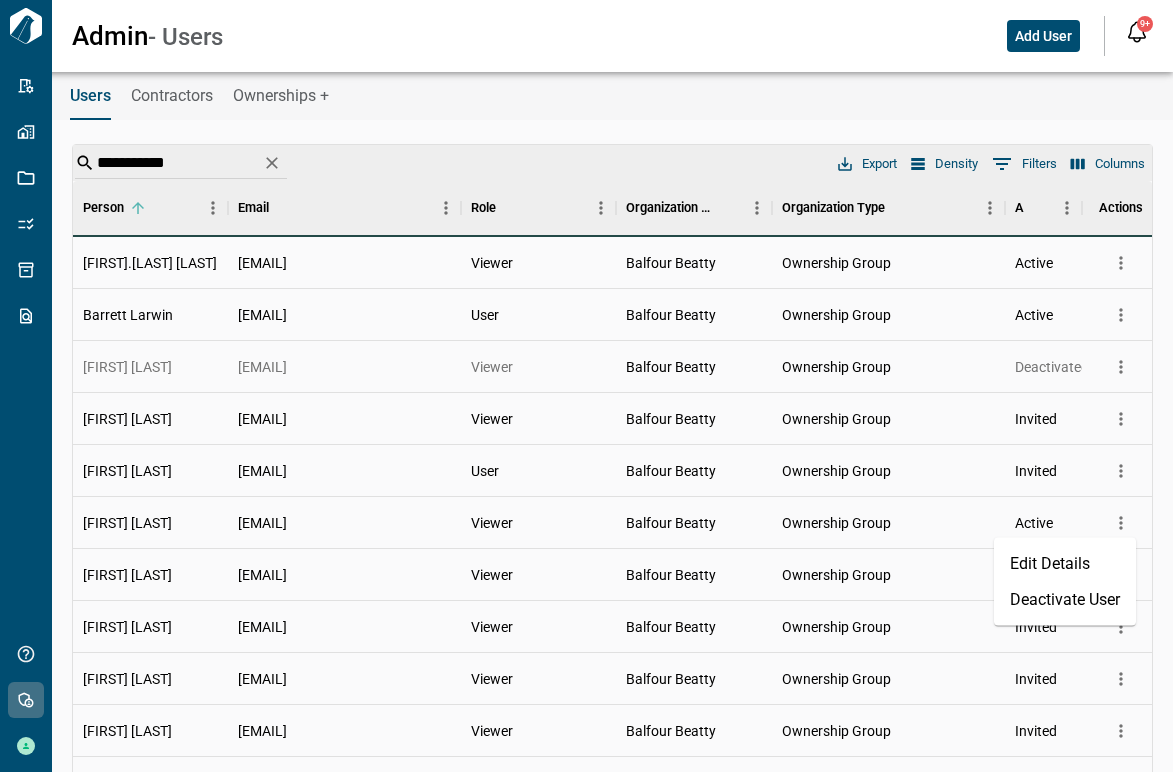 click on "Edit Details" at bounding box center (1065, 564) 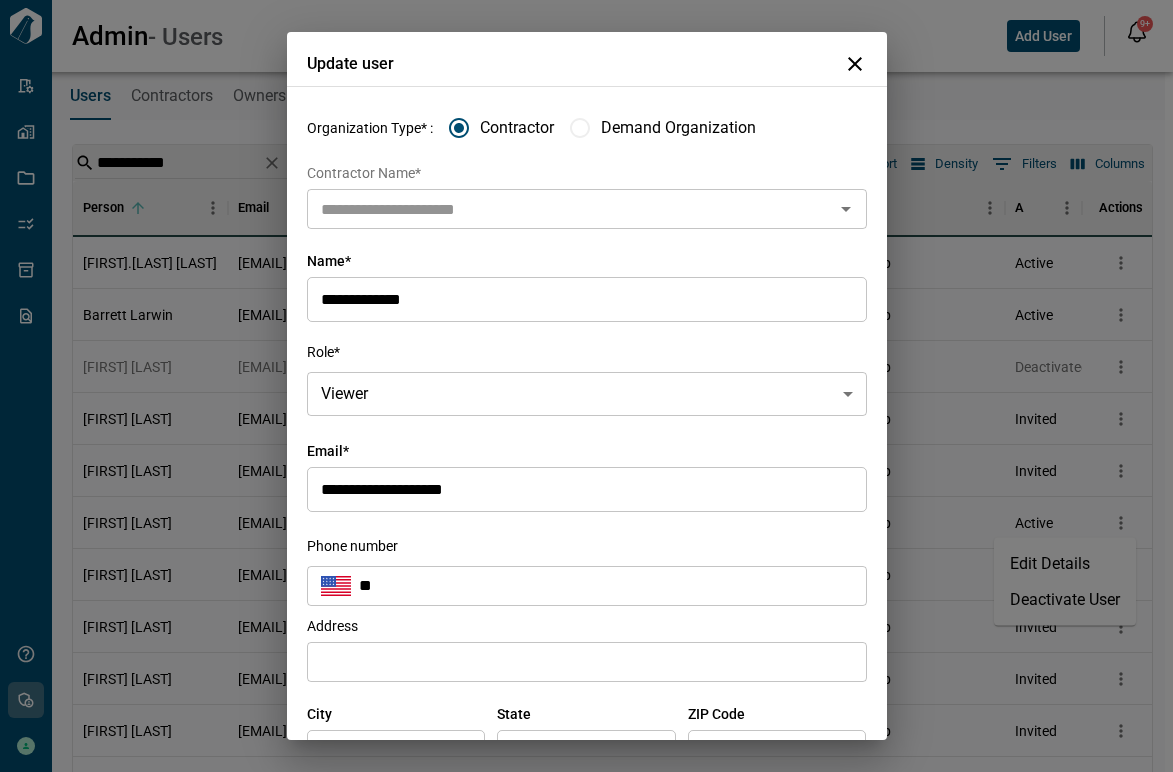 type on "**********" 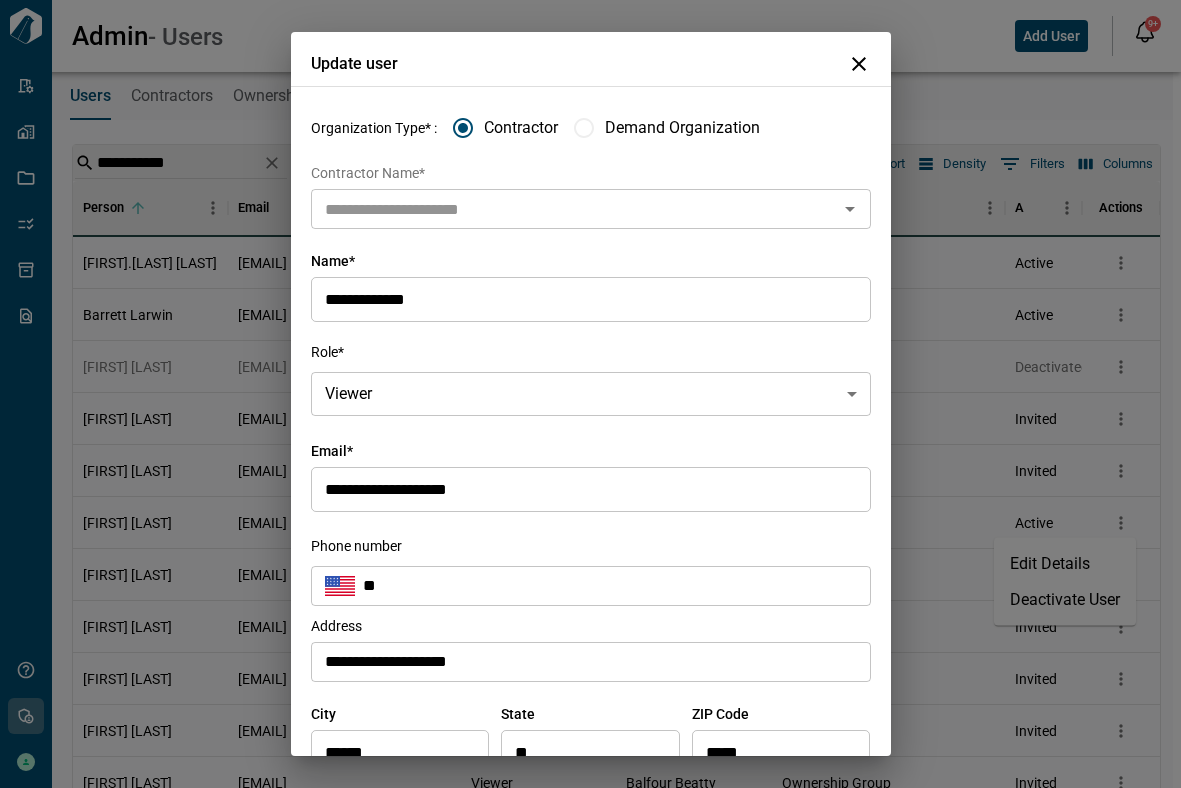 type on "**********" 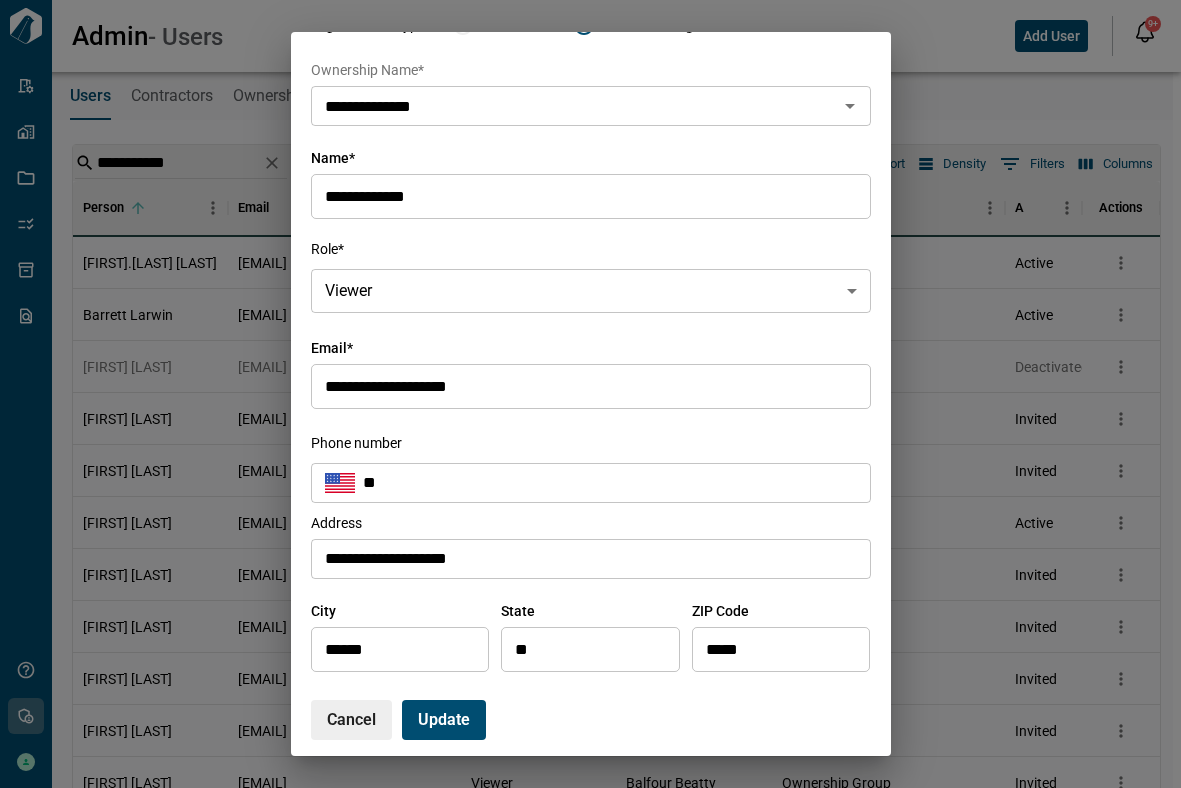 scroll, scrollTop: 0, scrollLeft: 0, axis: both 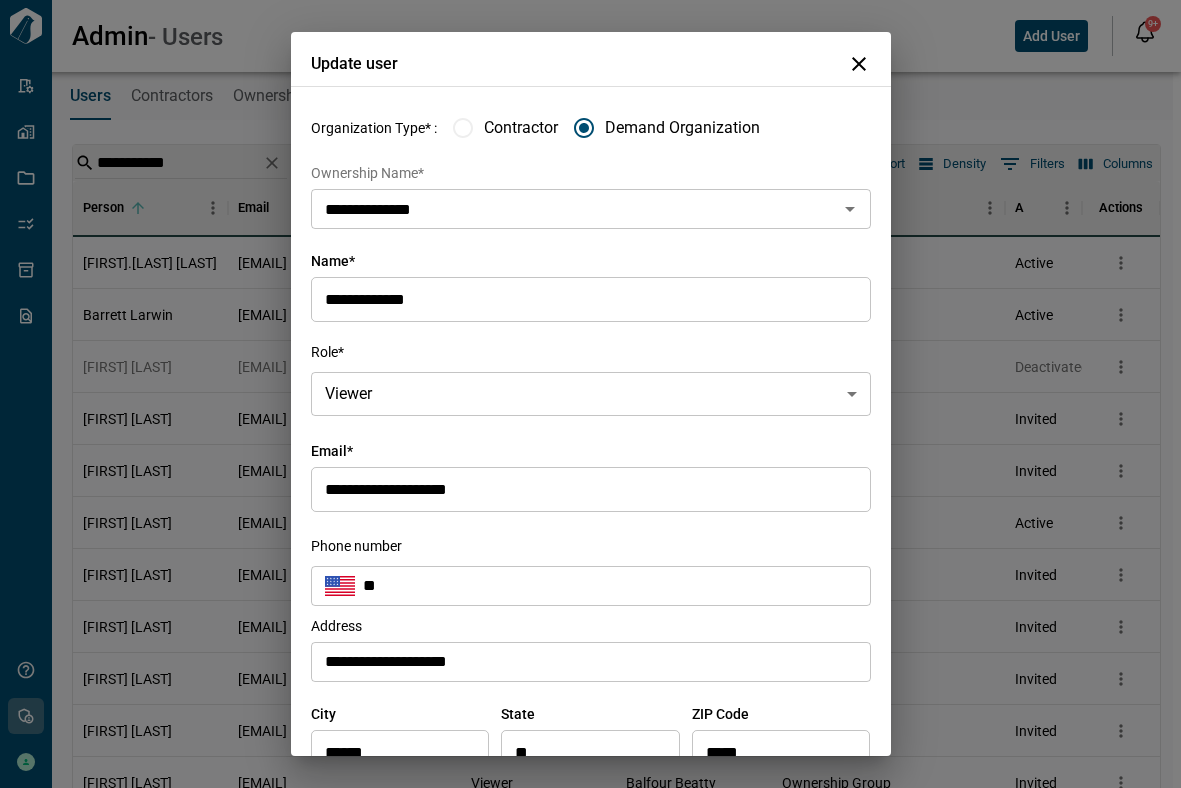 click 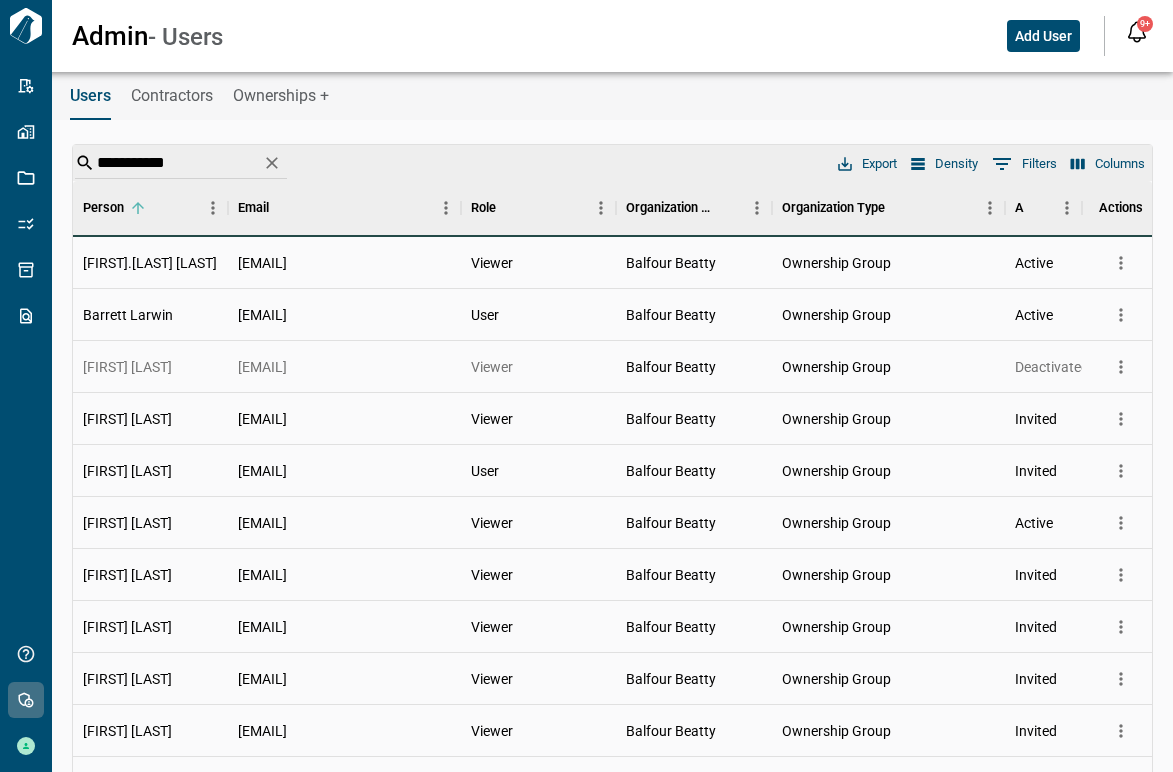 click on "Admin  - Users Add User 9+ Notifications *** ****** **** Mark all as read SV Hey  Jessica  👋 - Steve Vanderweide needs approval for unit scope. 5 months ago SV Hey  Jessica  👋 - Steve Vanderweide needs approval for unit scope. 5 months ago SV Hey  Jessica  👋 - Steve Vanderweide needs approval for unit scope. 5 months ago SV Hey  Jessica  👋 - Steve Vanderweide needs approval for unit scope. 5 months ago SV Hey  Jessica  👋 - Steve Vanderweide needs approval for unit scope. 5 months ago SV Hey  Jessica  👋 - Steve Vanderweide needs approval for unit scope. 5 months ago SV Hey  Jessica  👋 - Steve Vanderweide needs approval for unit scope. 5 months ago SV Hey  Jessica  👋 - Steve Vanderweide needs approval for unit scope. 5 months ago SV Hey  Jessica  👋 - Steve Vanderweide needs approval for unit scope. 5 months ago SV Hey  Jessica  👋 - Steve Vanderweide needs approval for unit scope. 5 months ago MH Hey  Jessica  👋 - Michelle Hananian needs approval for unit scope. 6 months ago MH C" at bounding box center [586, 36] 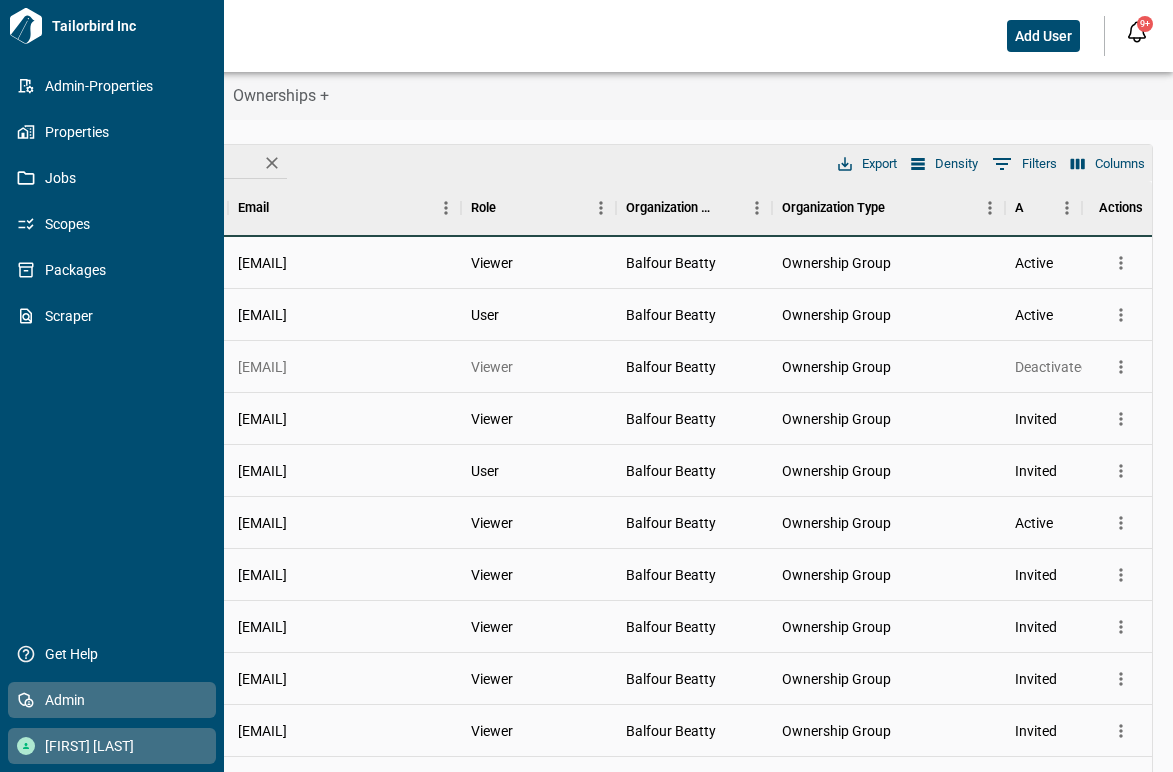 click on "Jessica Jauw" at bounding box center [116, 746] 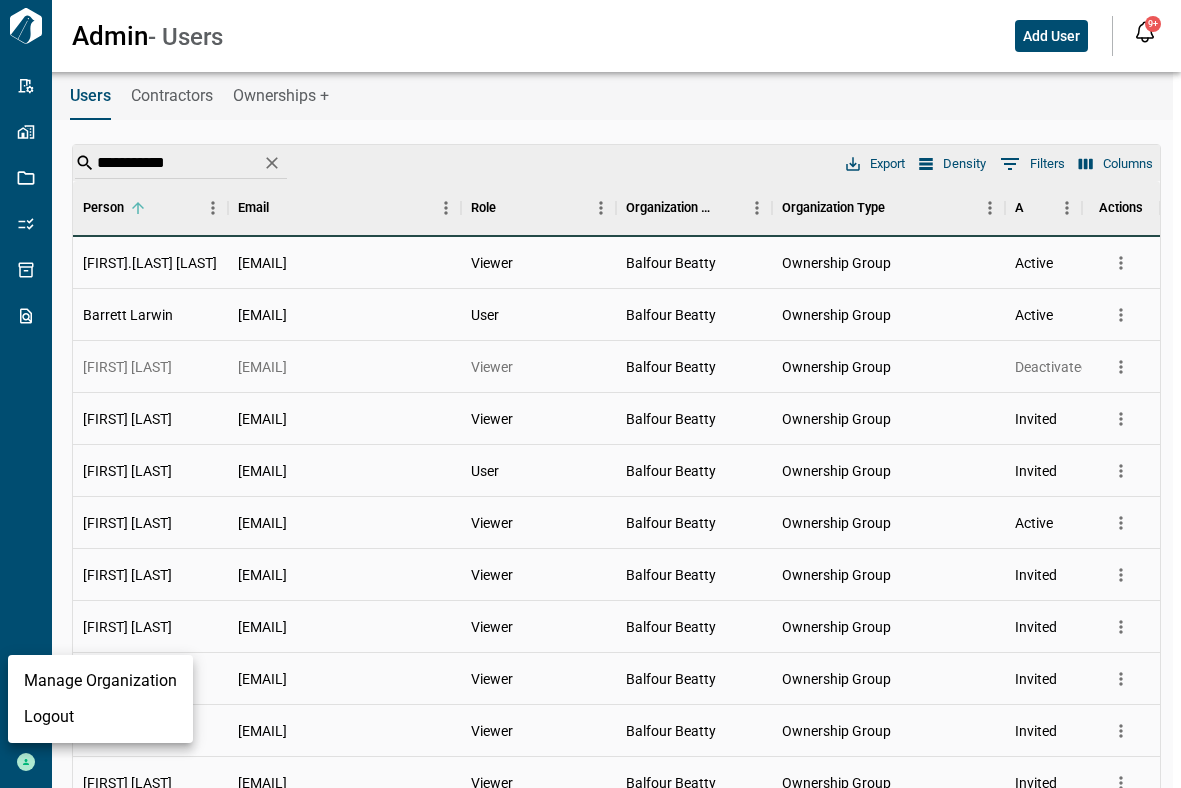 click on "Manage Organization" at bounding box center [100, 681] 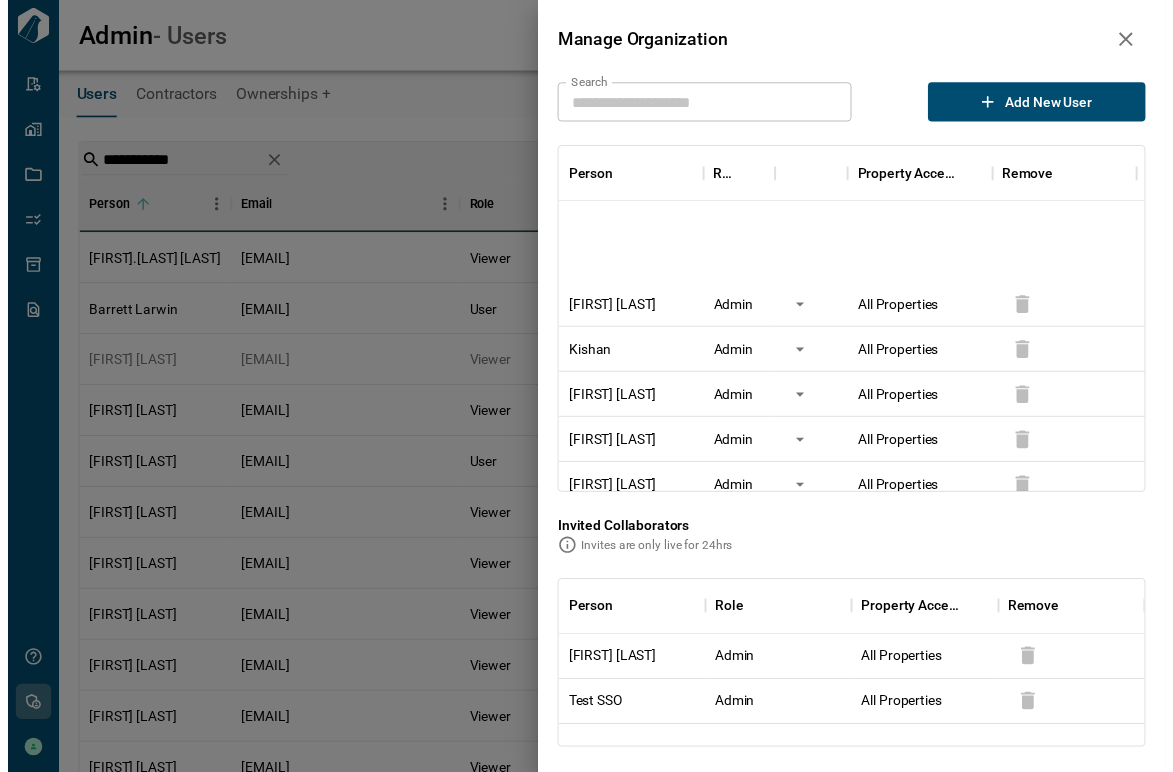 scroll, scrollTop: 6098, scrollLeft: 0, axis: vertical 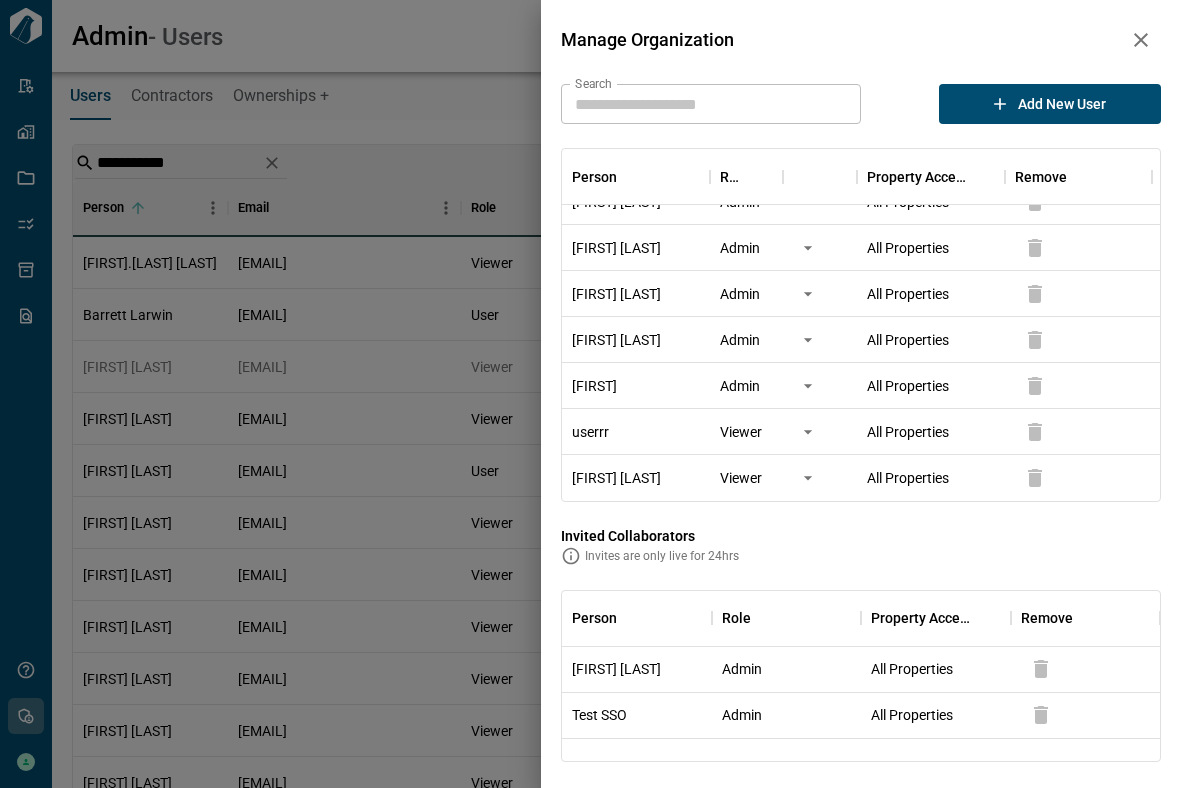 click 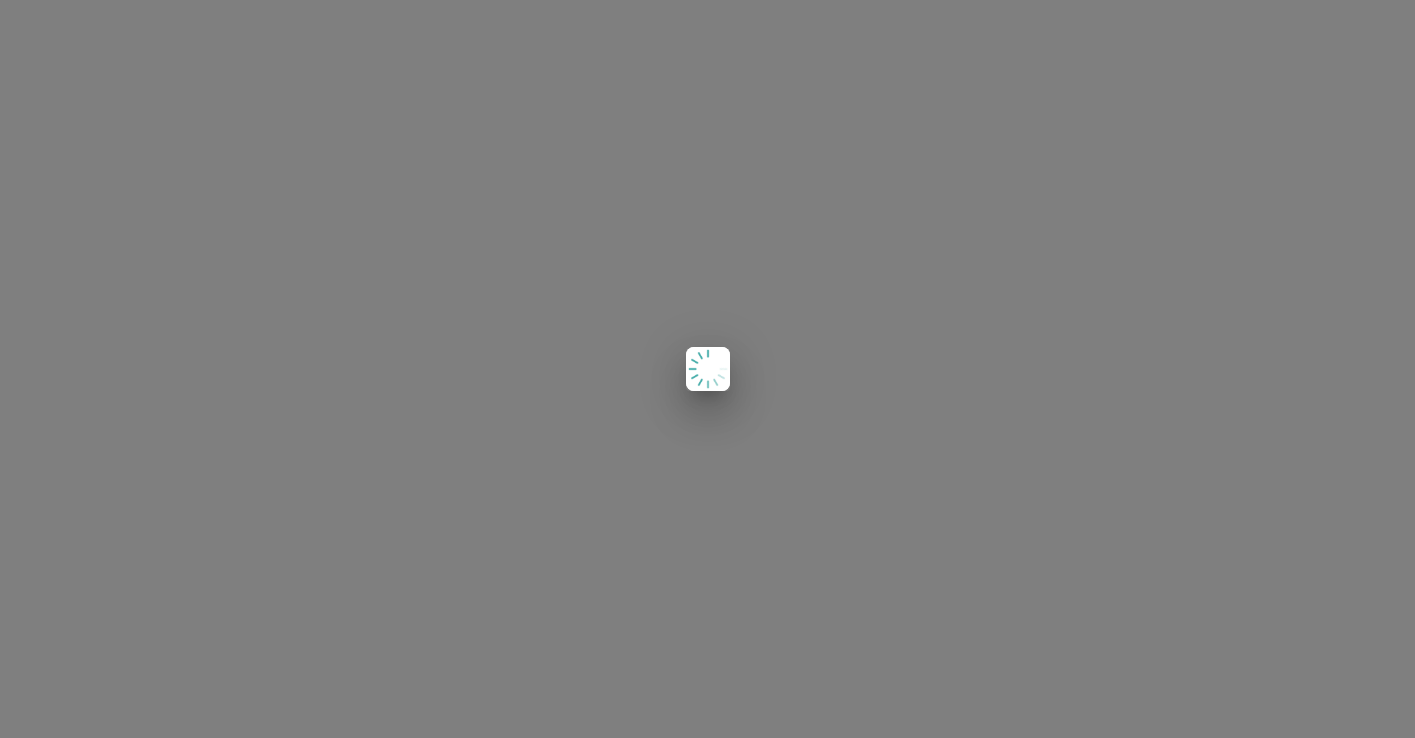scroll, scrollTop: 0, scrollLeft: 0, axis: both 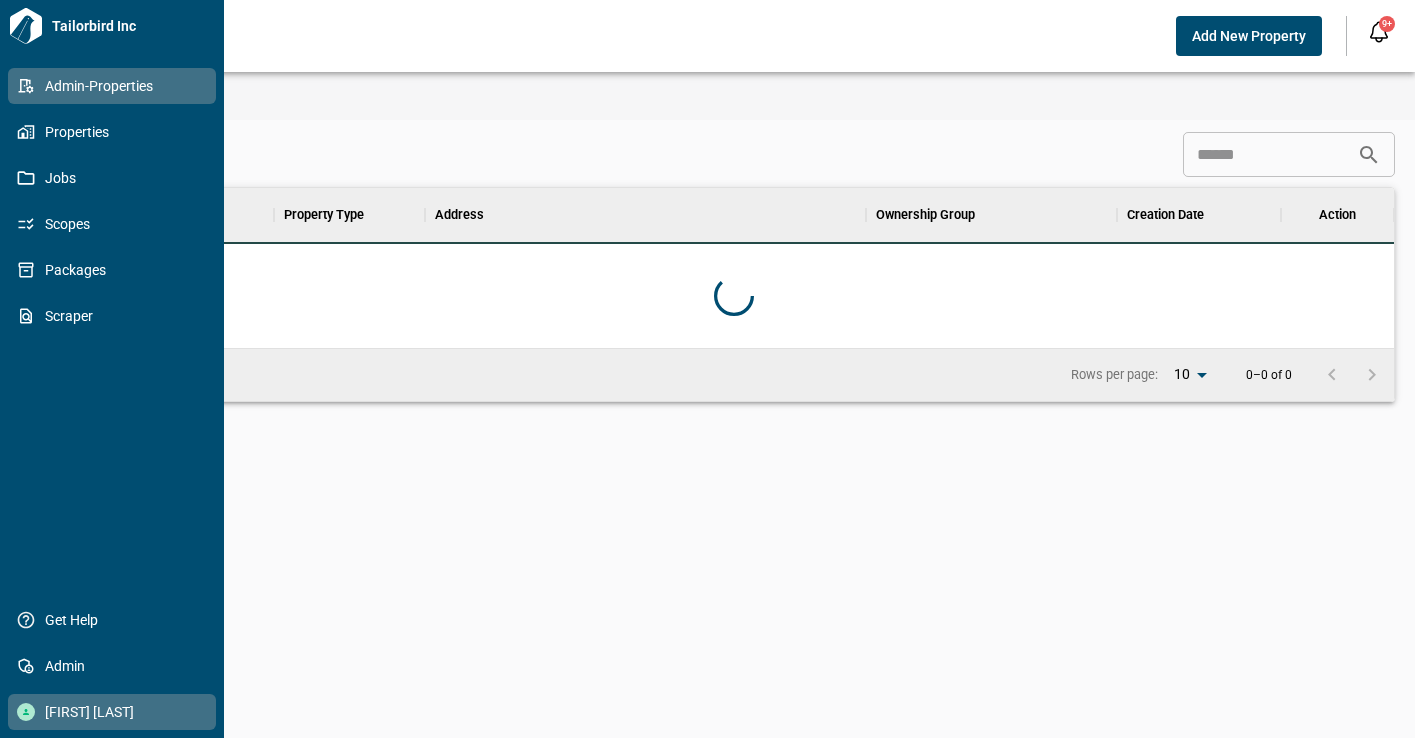 click on "Jessica Jauw" at bounding box center [116, 712] 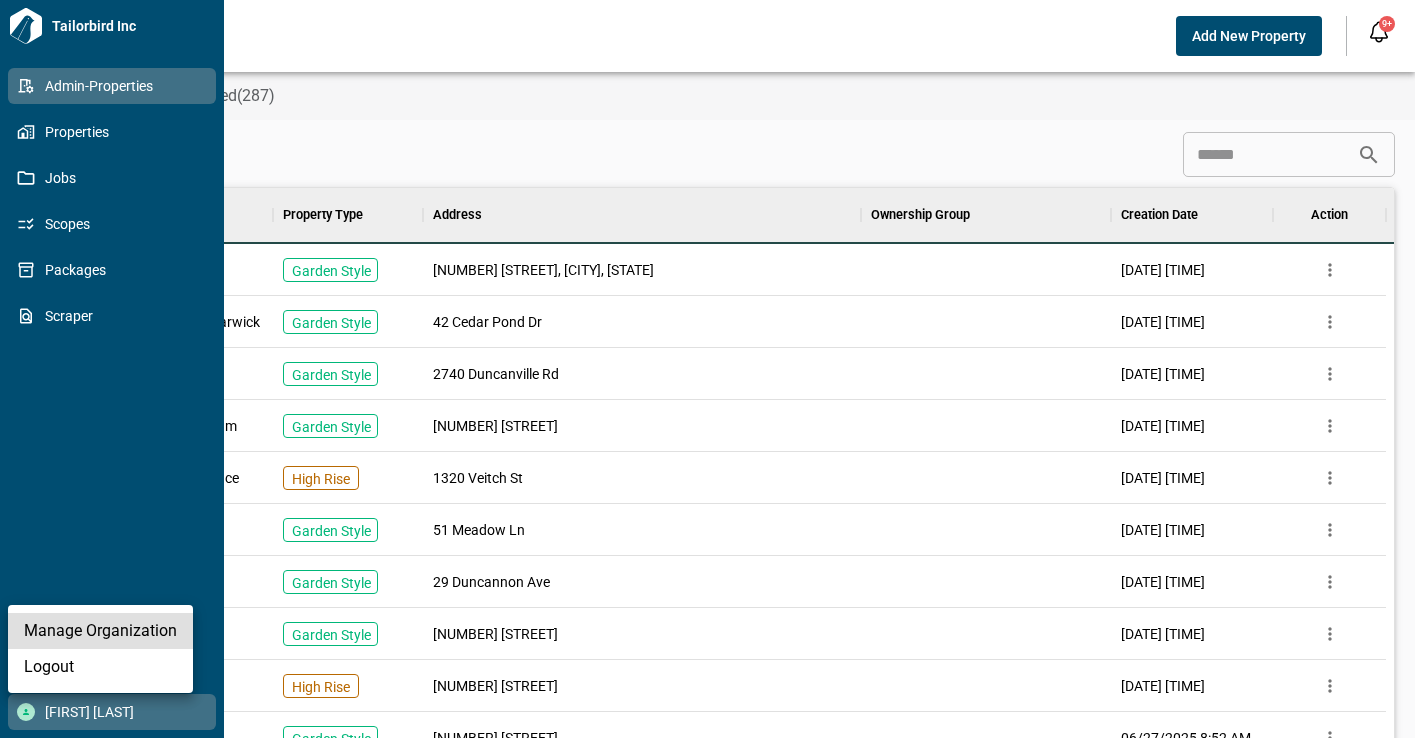 scroll, scrollTop: 560, scrollLeft: 1305, axis: both 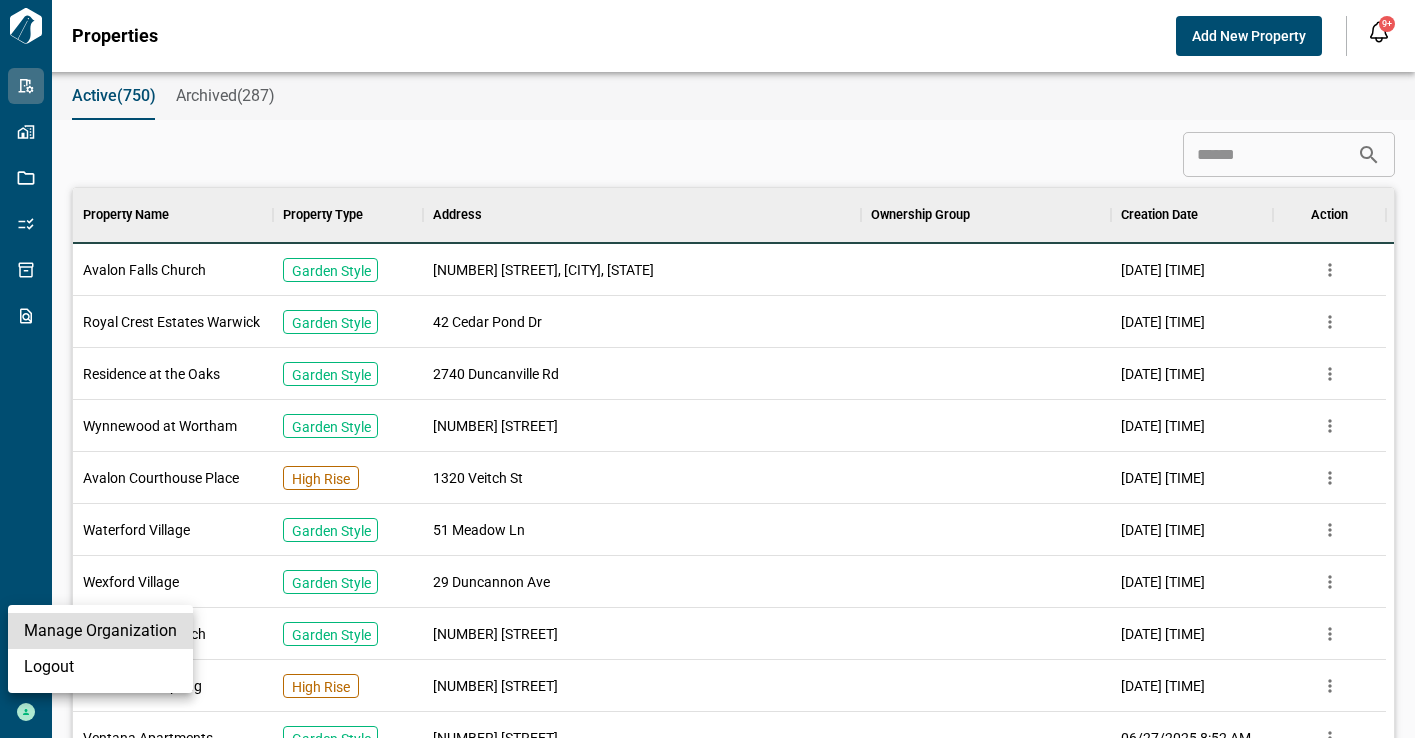 click on "Logout" at bounding box center [100, 667] 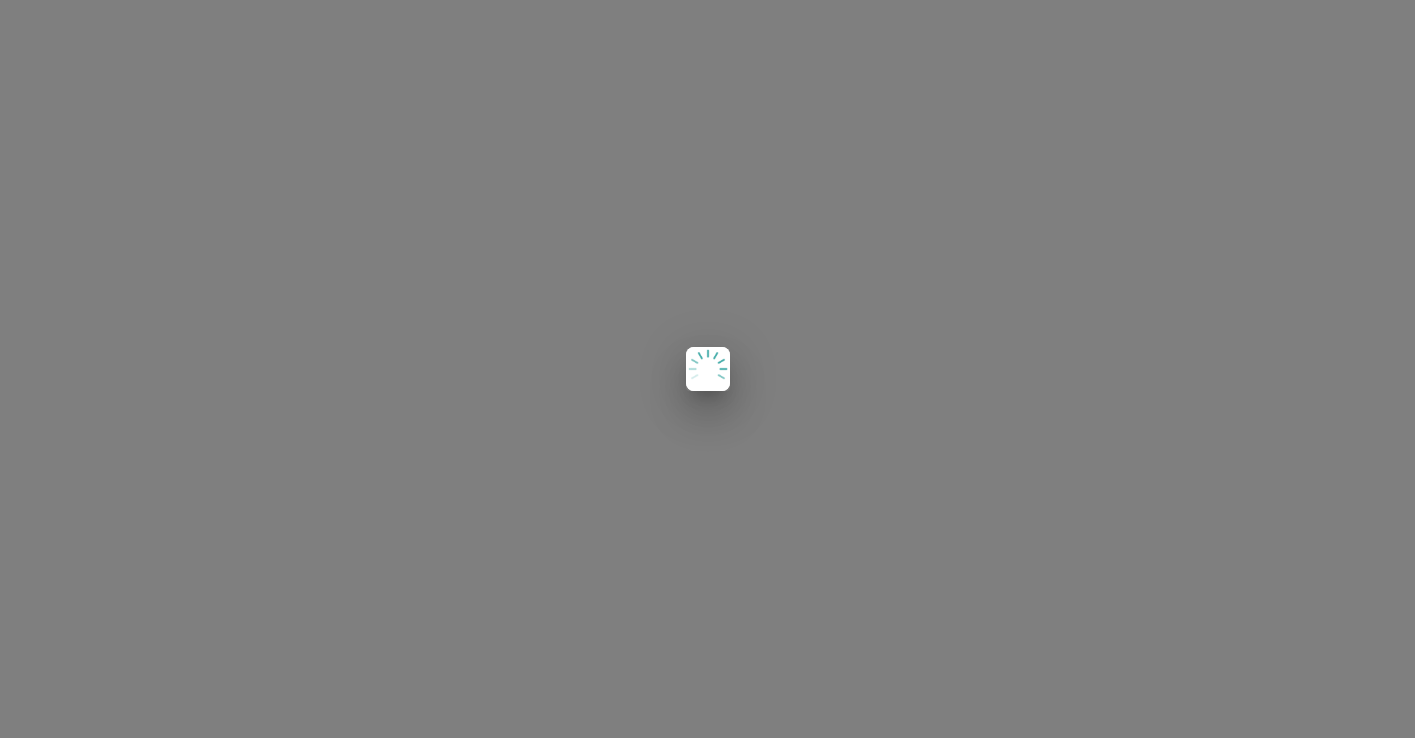 scroll, scrollTop: 0, scrollLeft: 0, axis: both 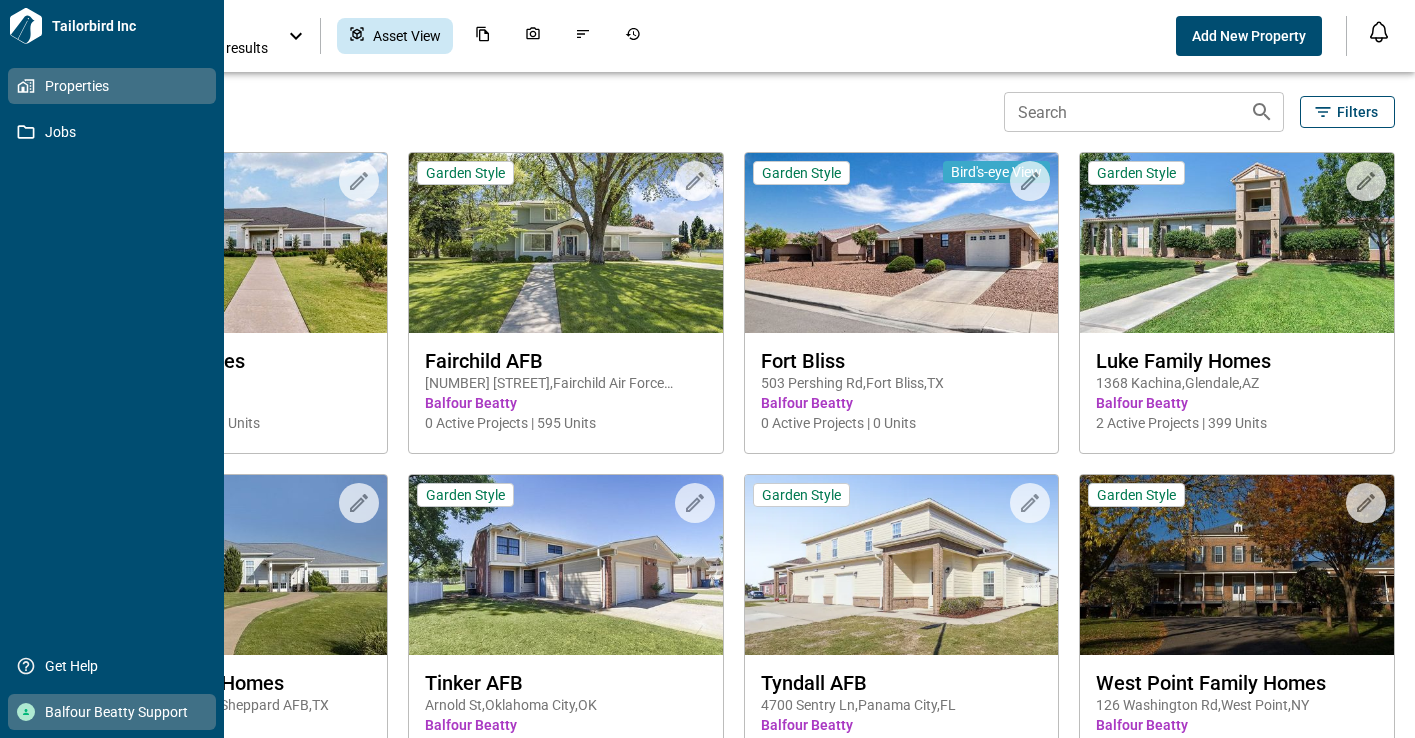 click at bounding box center (26, 712) 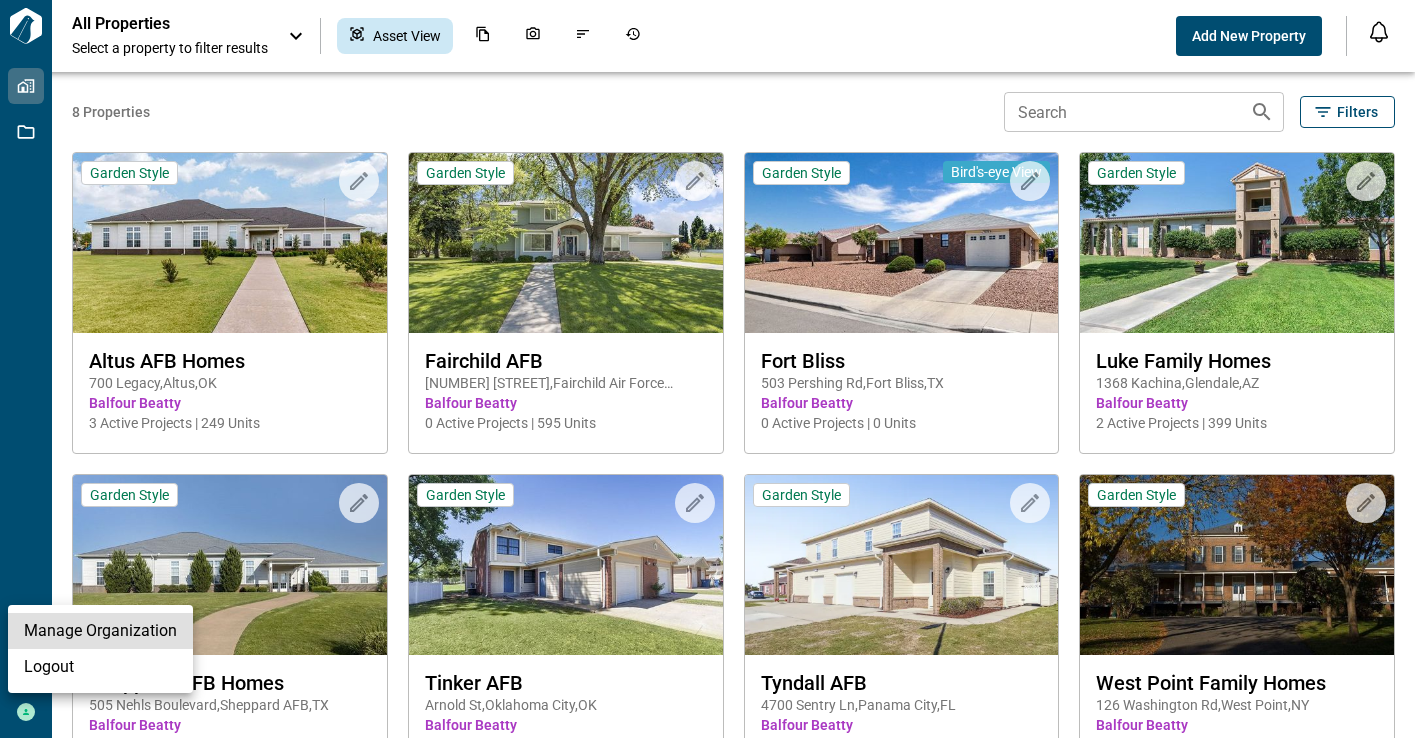 click on "Manage Organization" at bounding box center (100, 631) 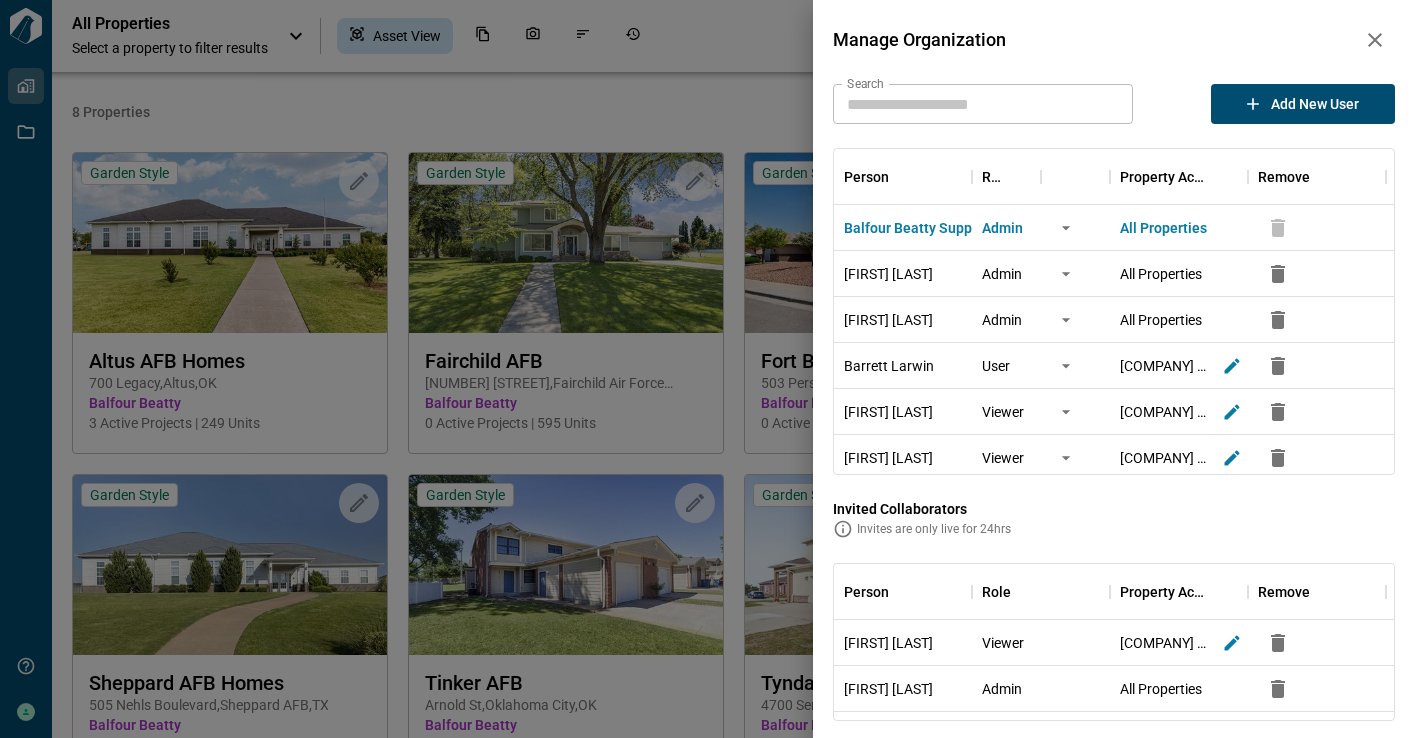 scroll, scrollTop: 99, scrollLeft: 0, axis: vertical 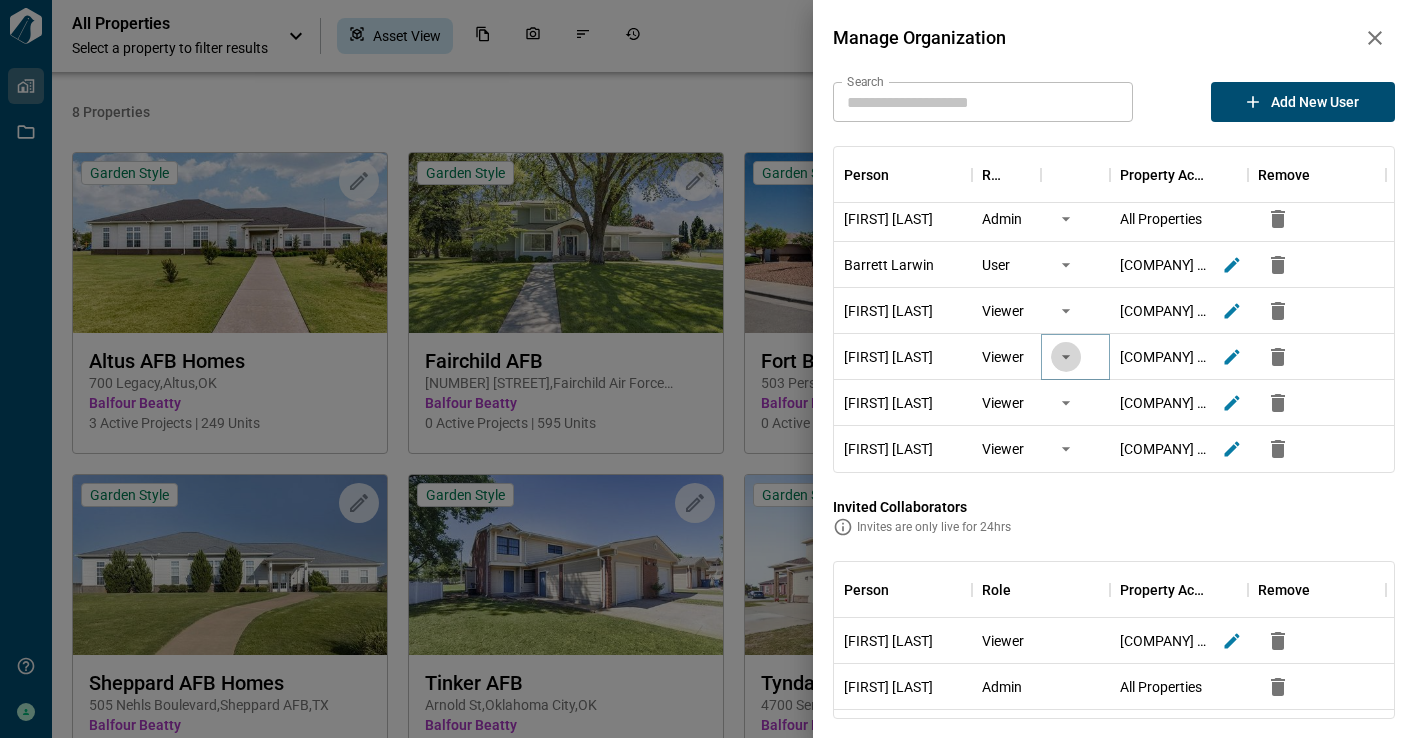 click 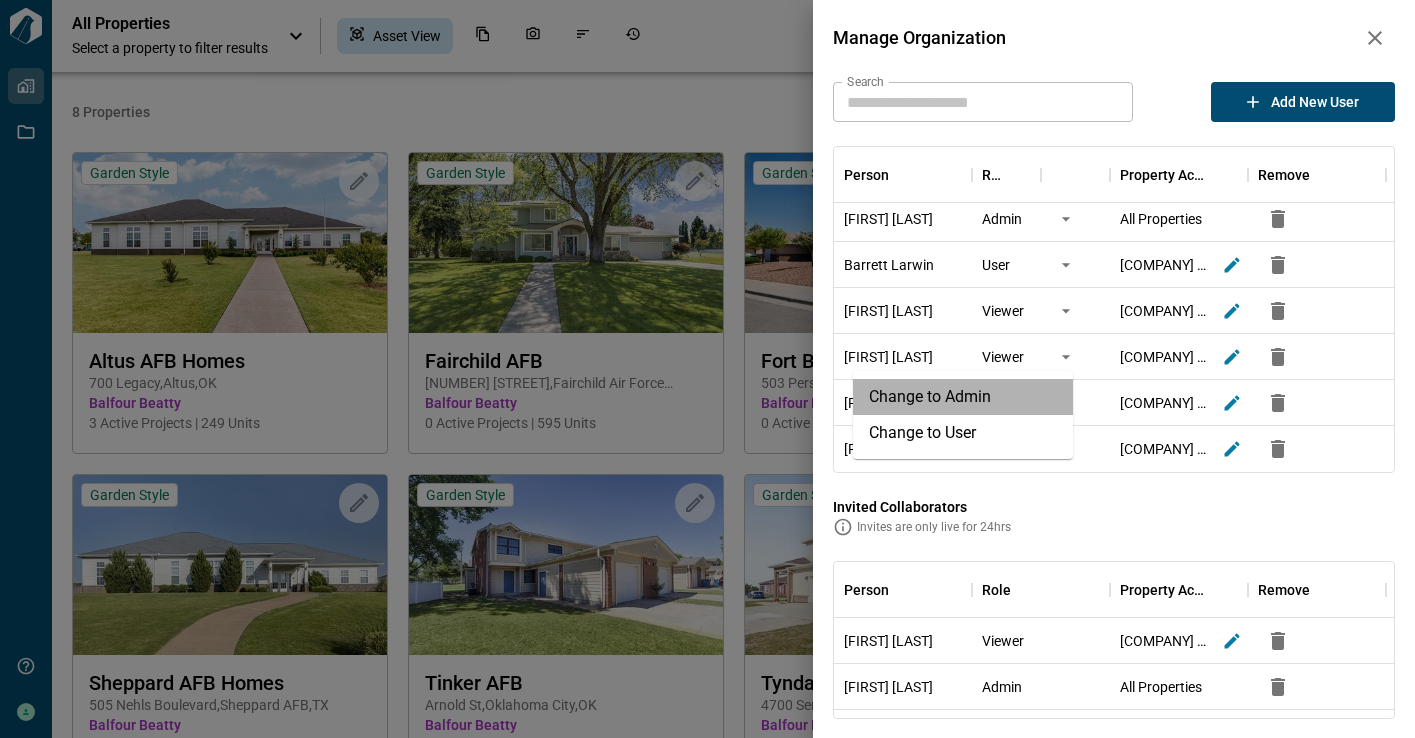 click on "Change to Admin" at bounding box center [963, 397] 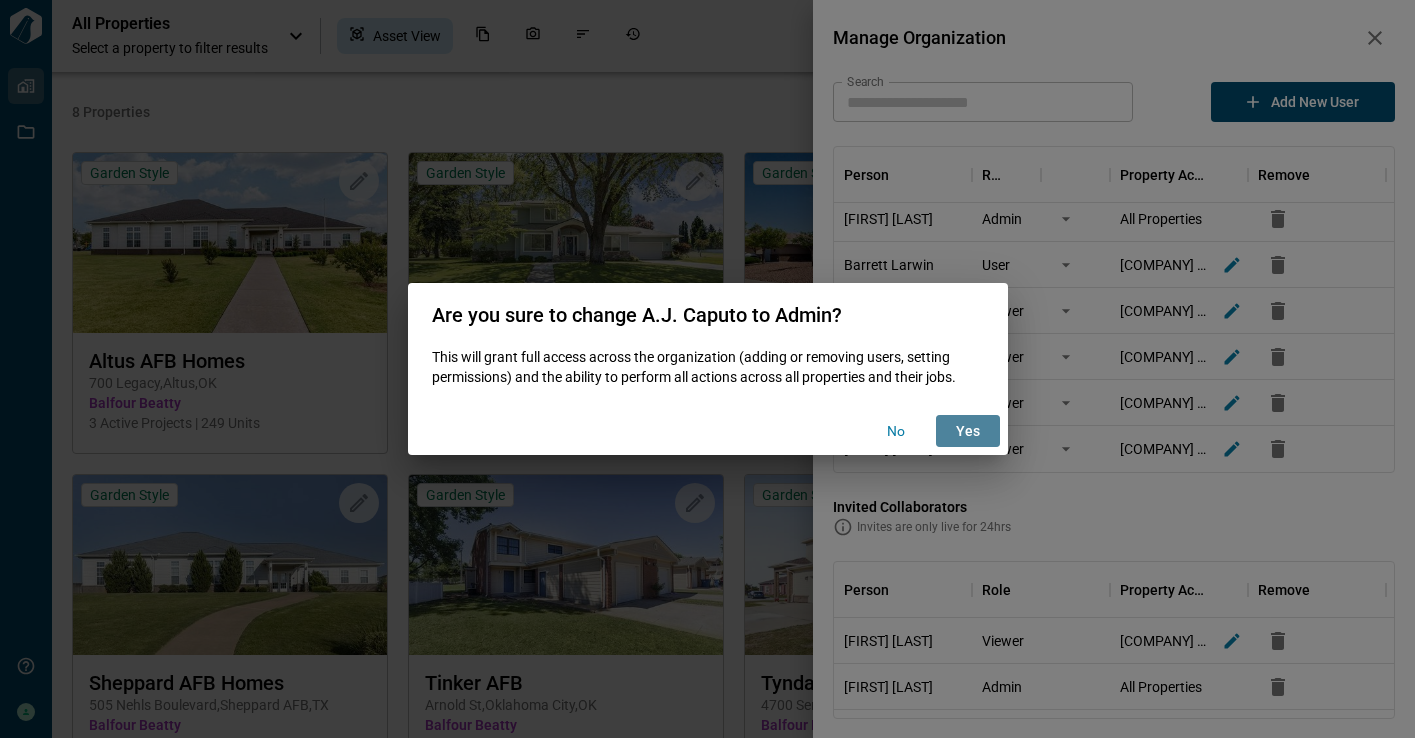 click on "yes" at bounding box center (968, 431) 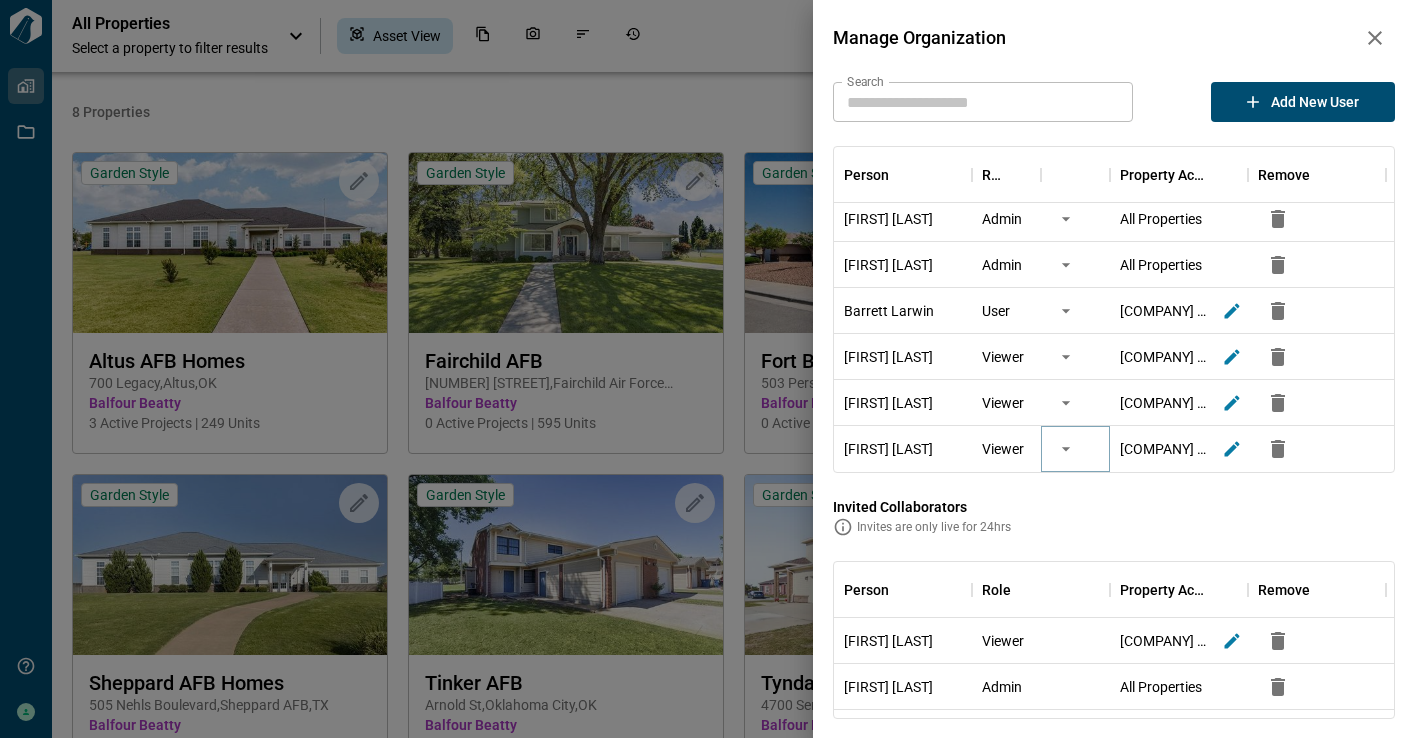 click 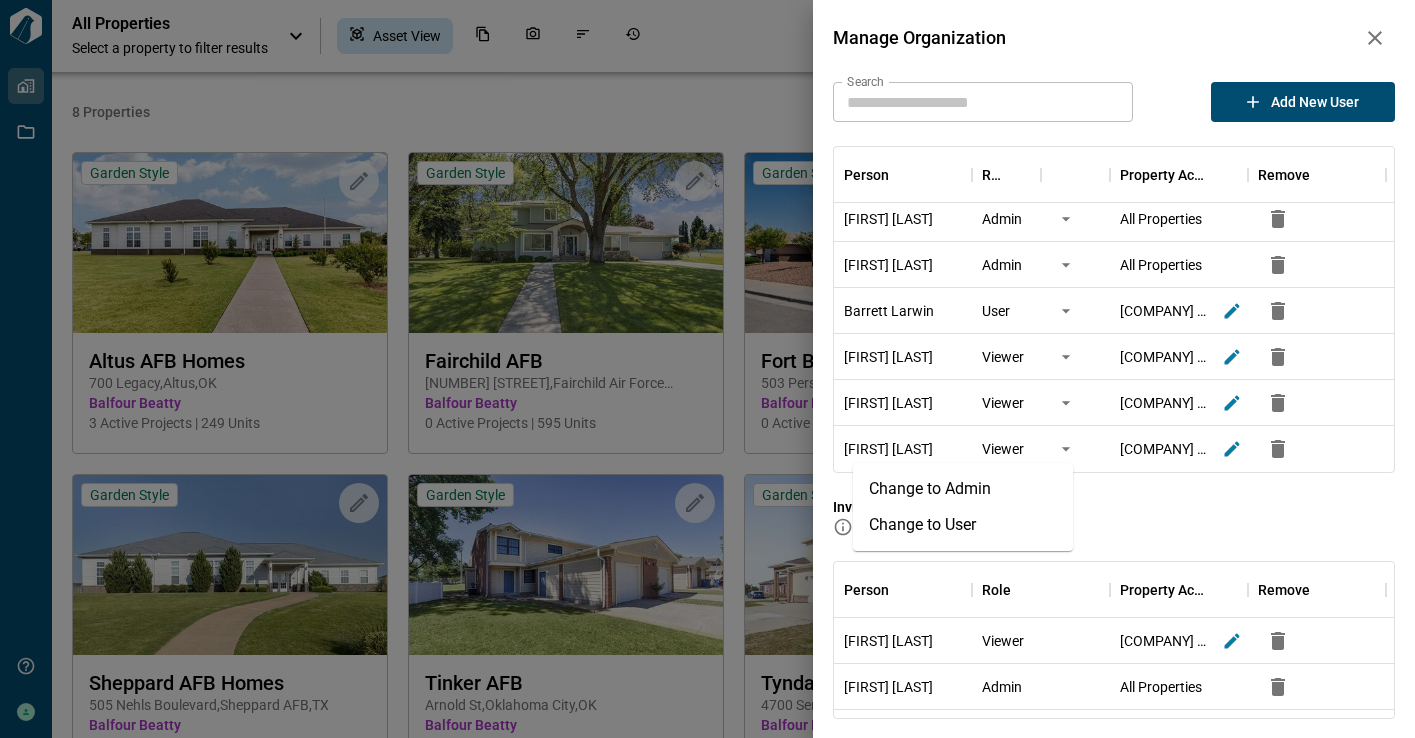 click on "Change to Admin" at bounding box center [963, 489] 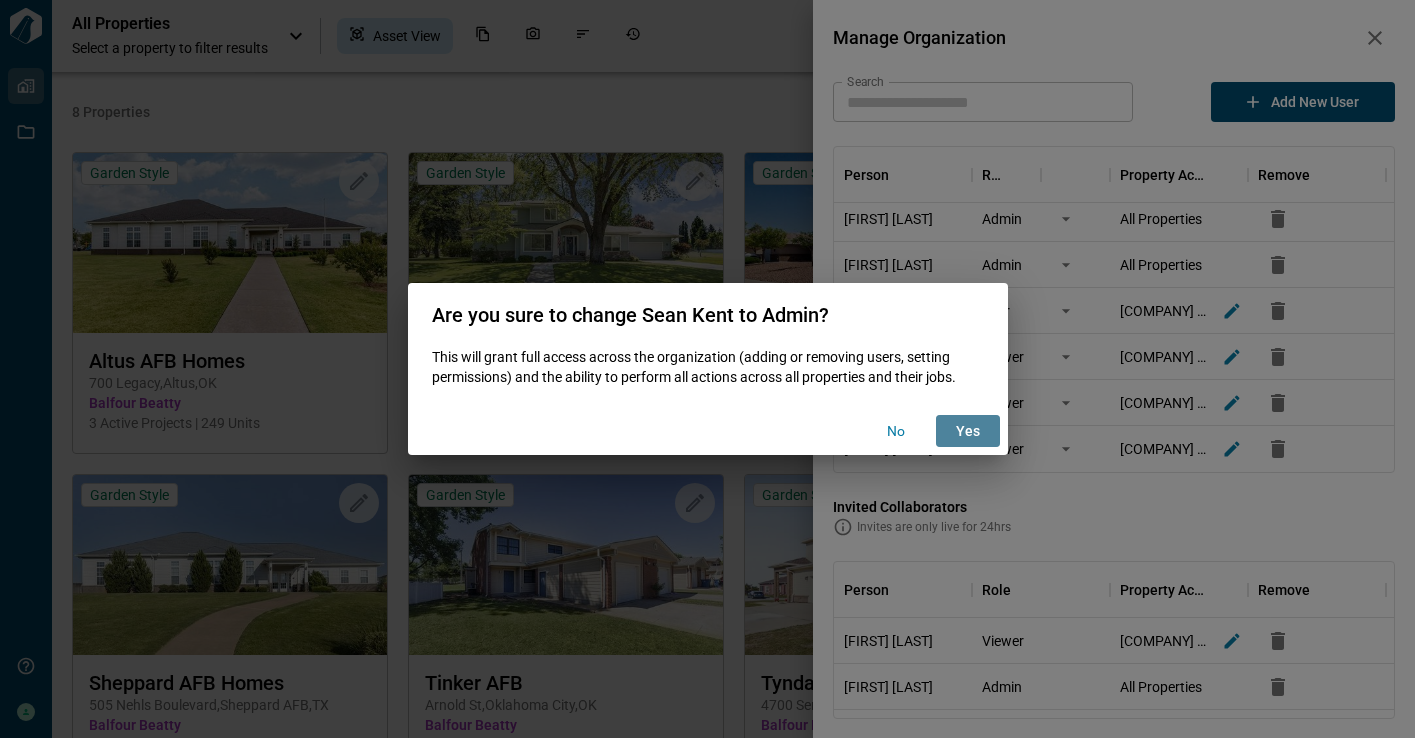 click on "yes" at bounding box center (968, 431) 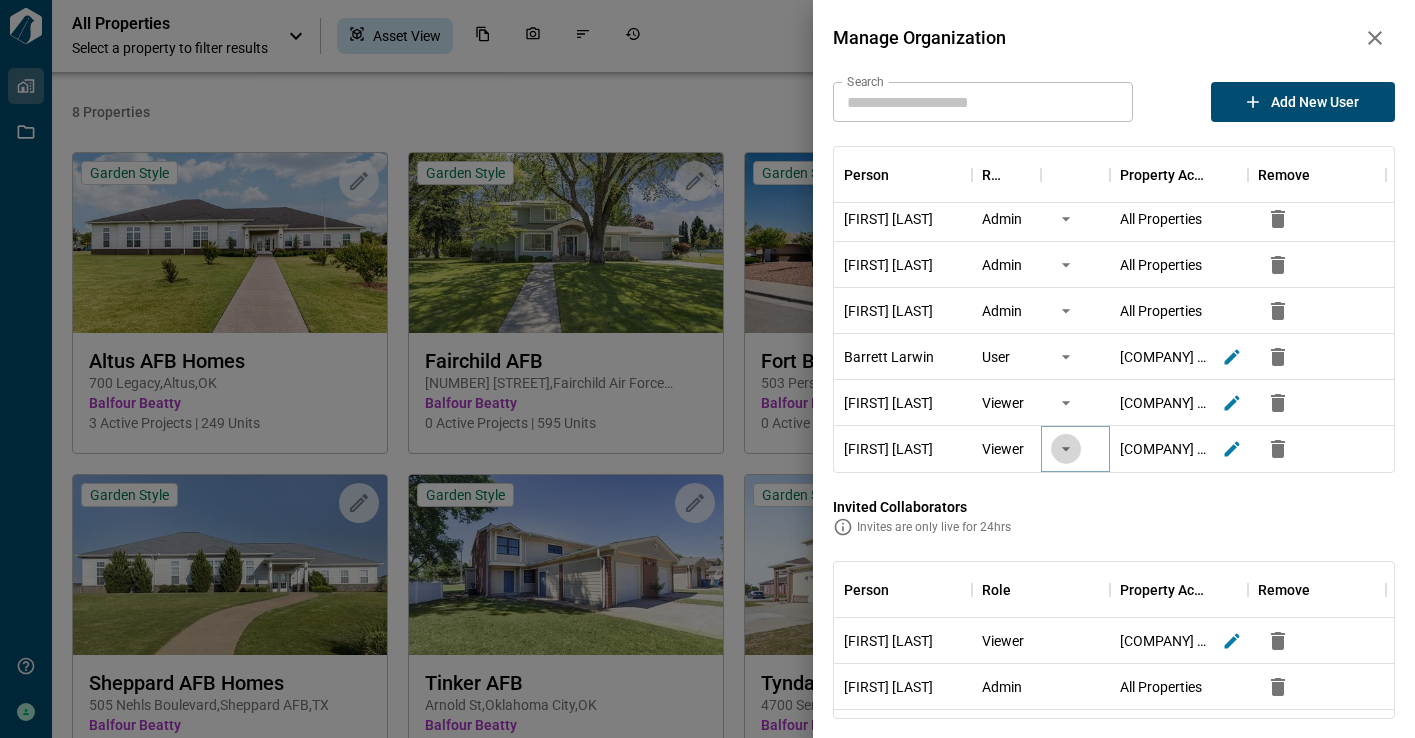 click 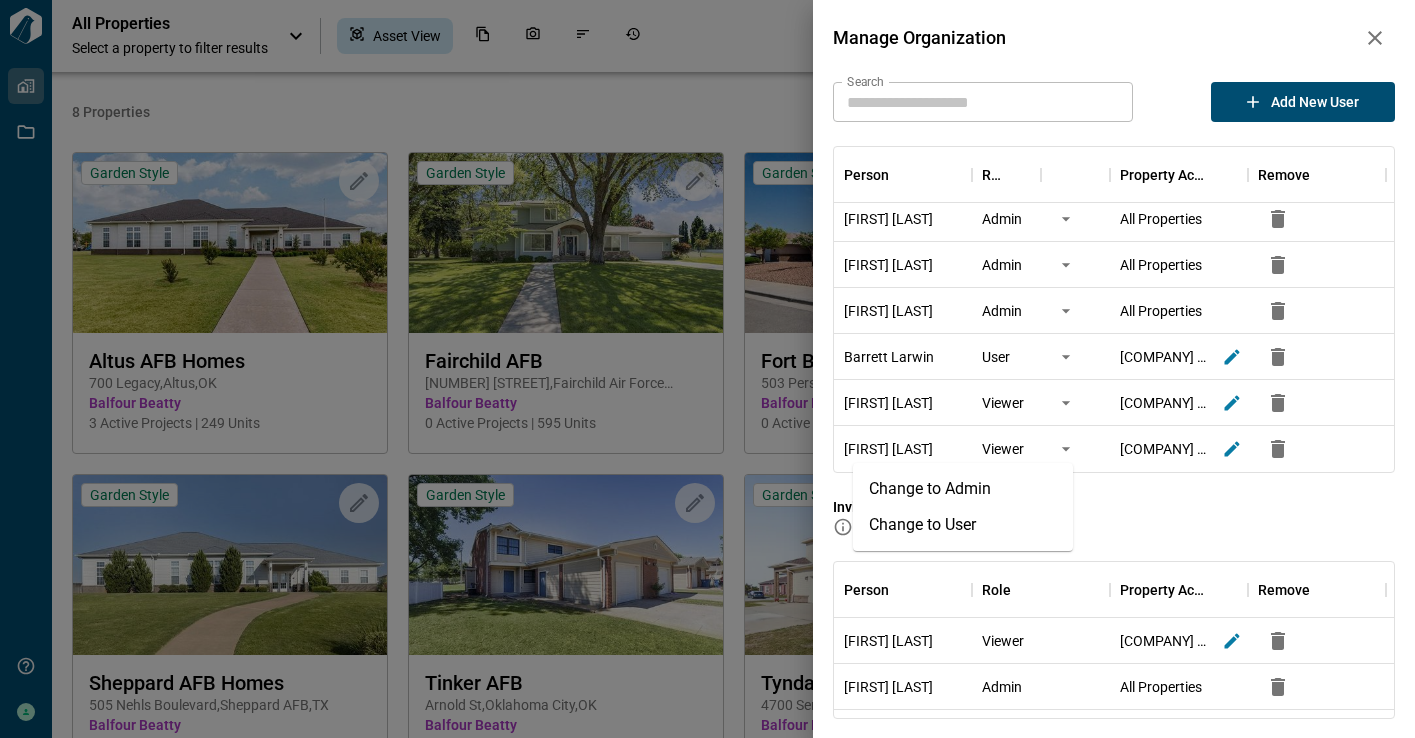 click on "Change to Admin" at bounding box center (963, 489) 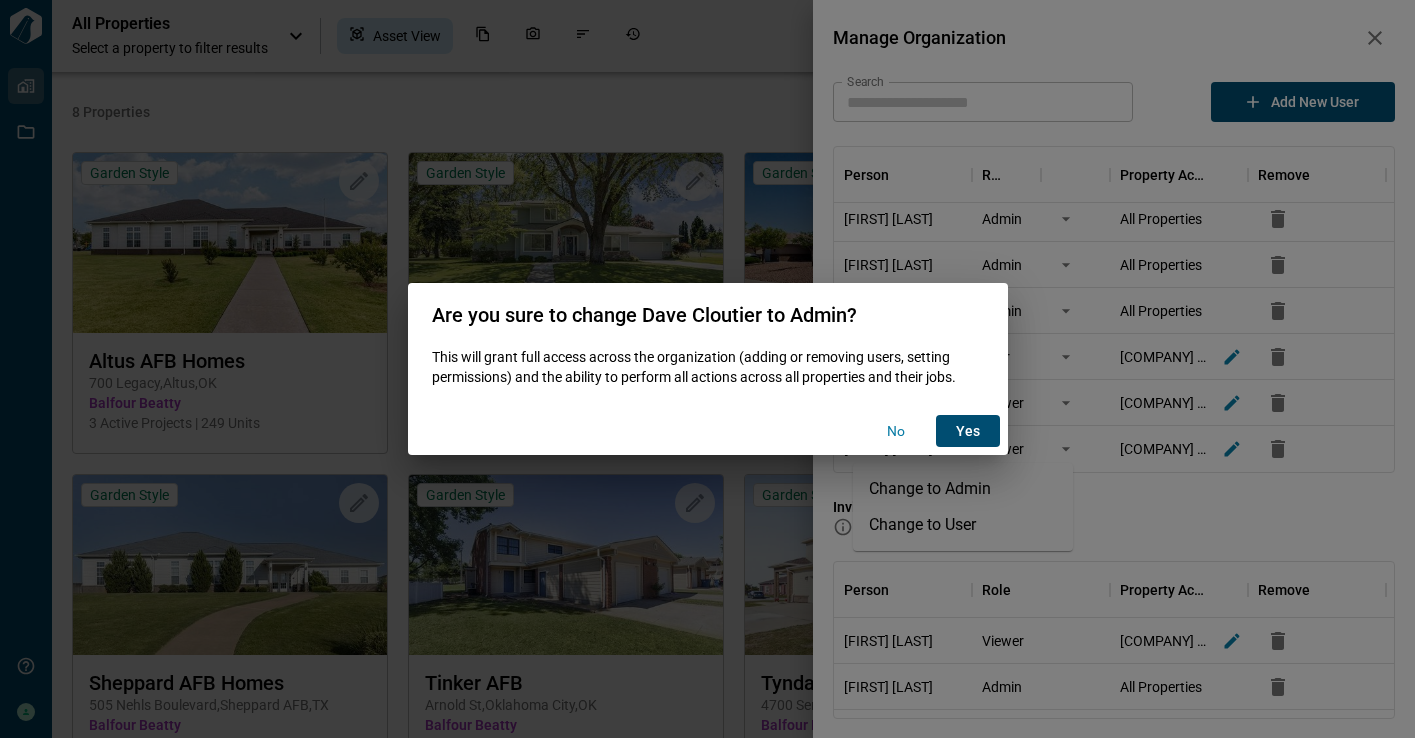 click on "yes" at bounding box center [968, 431] 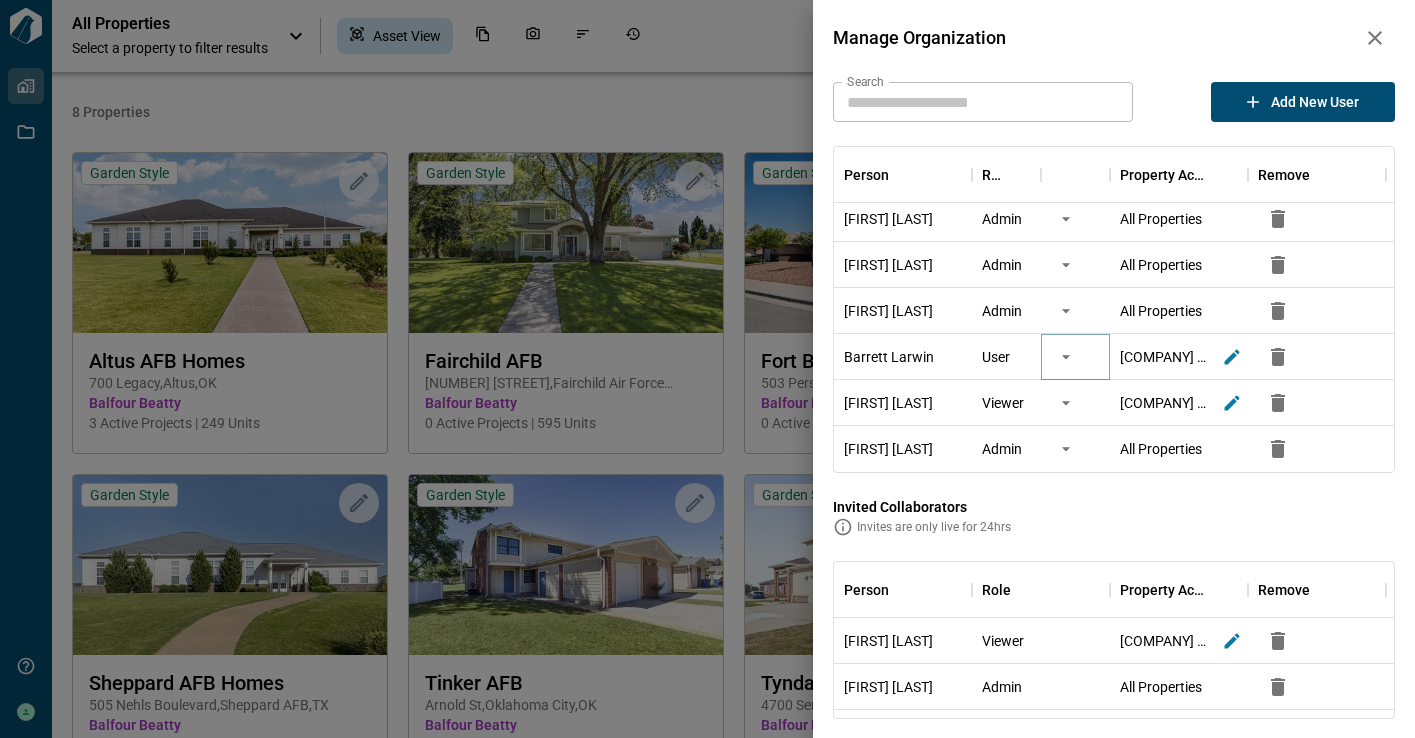 click at bounding box center (1066, 357) 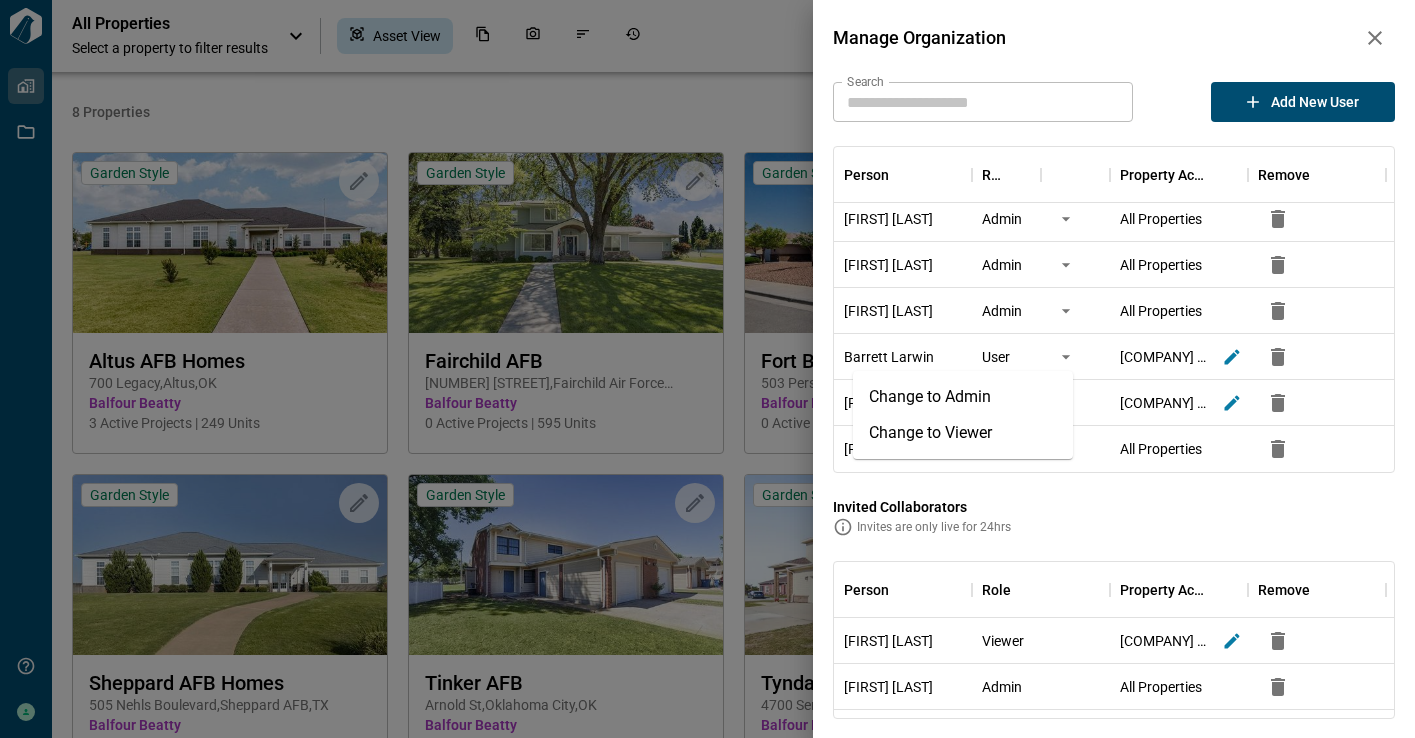 click on "Change to Admin" at bounding box center [963, 397] 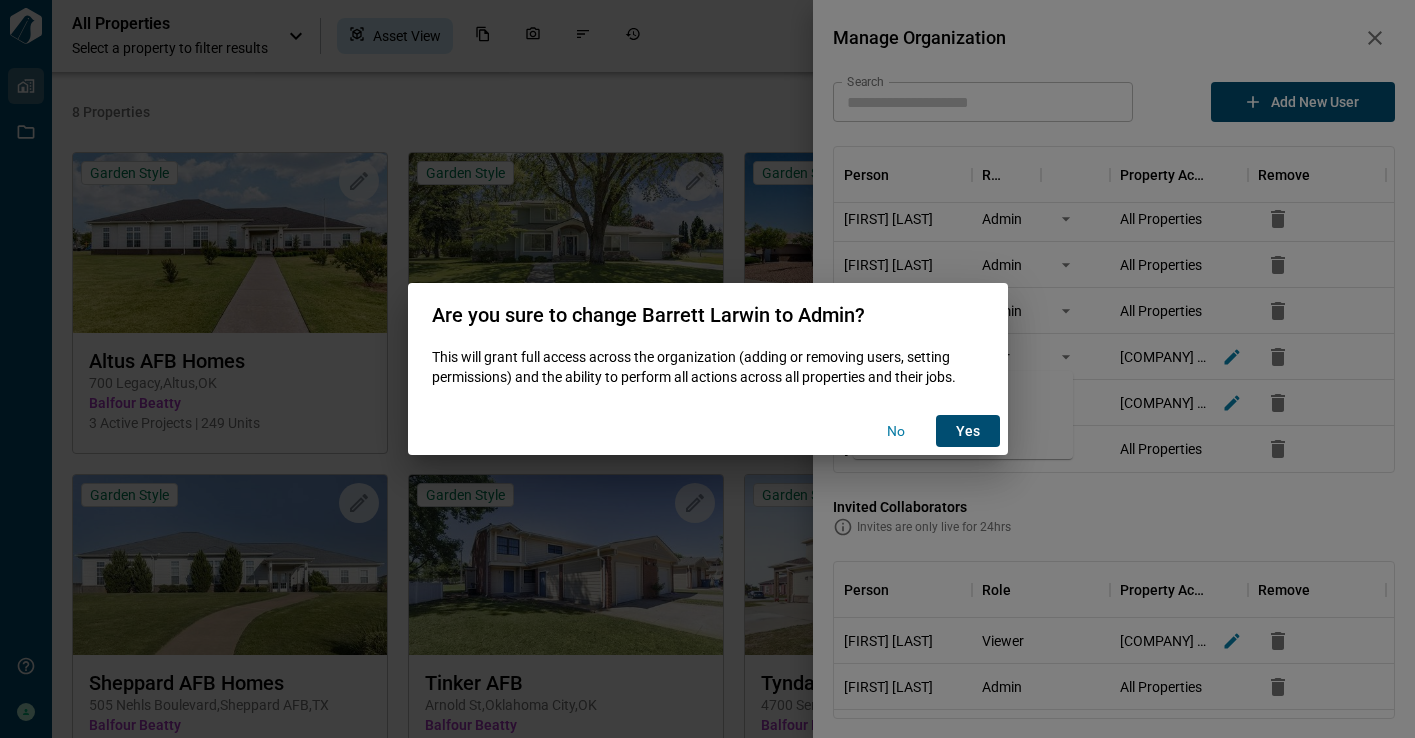click on "yes" at bounding box center [968, 431] 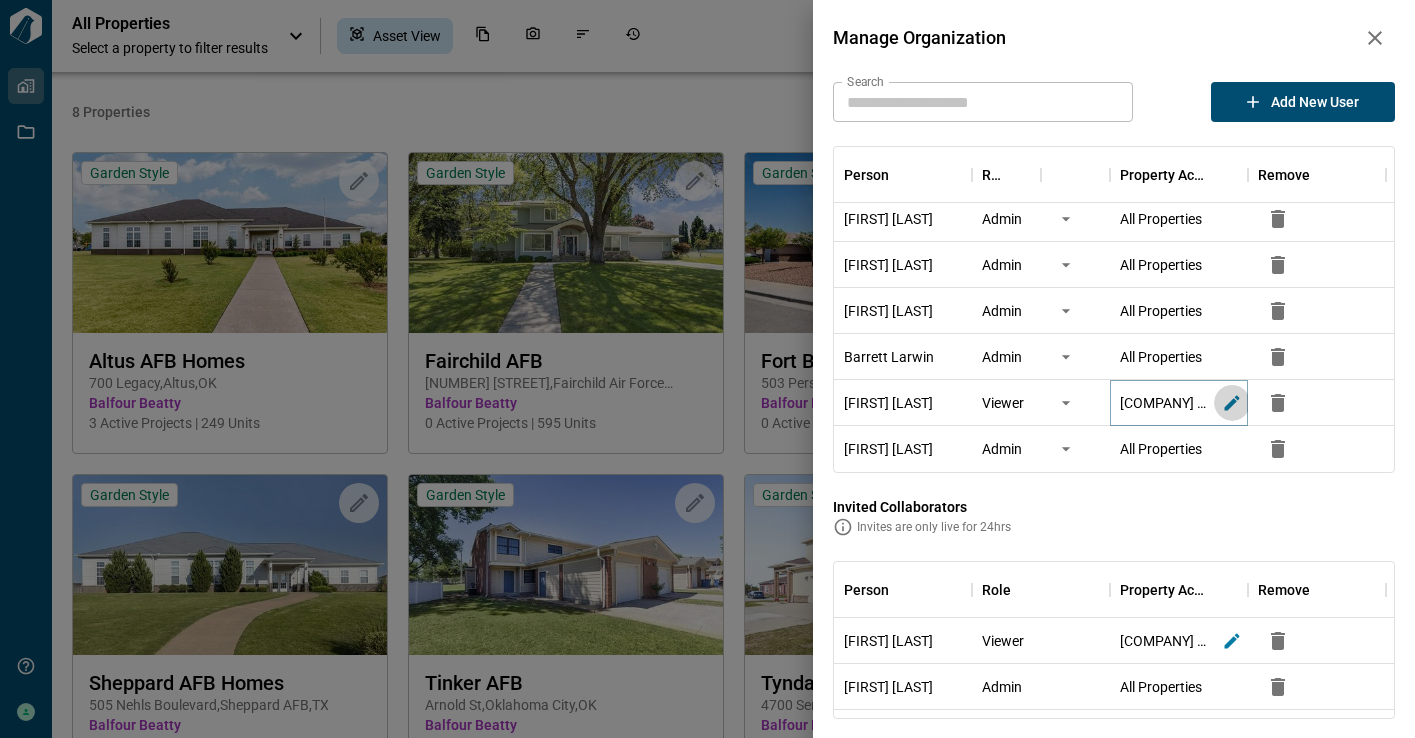 click at bounding box center (1232, 403) 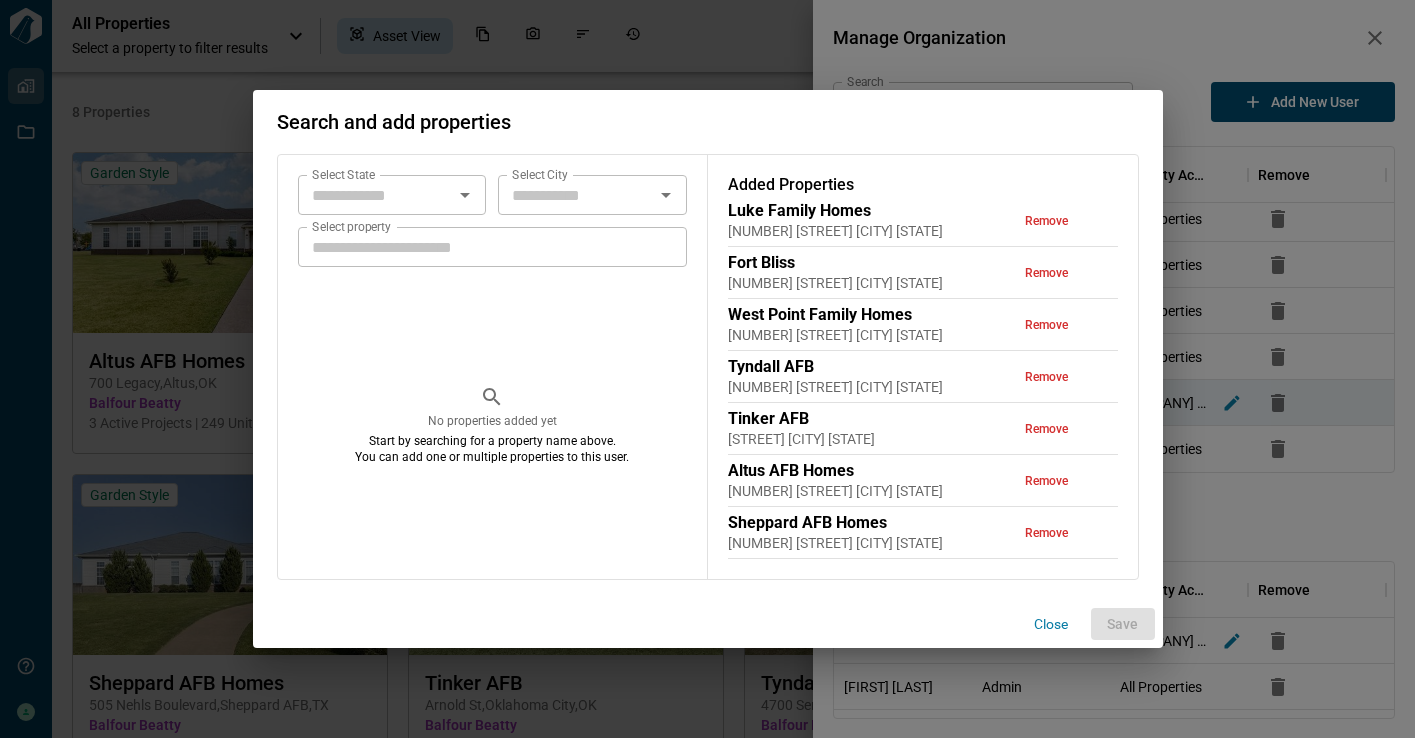 click on "Close" at bounding box center [1051, 624] 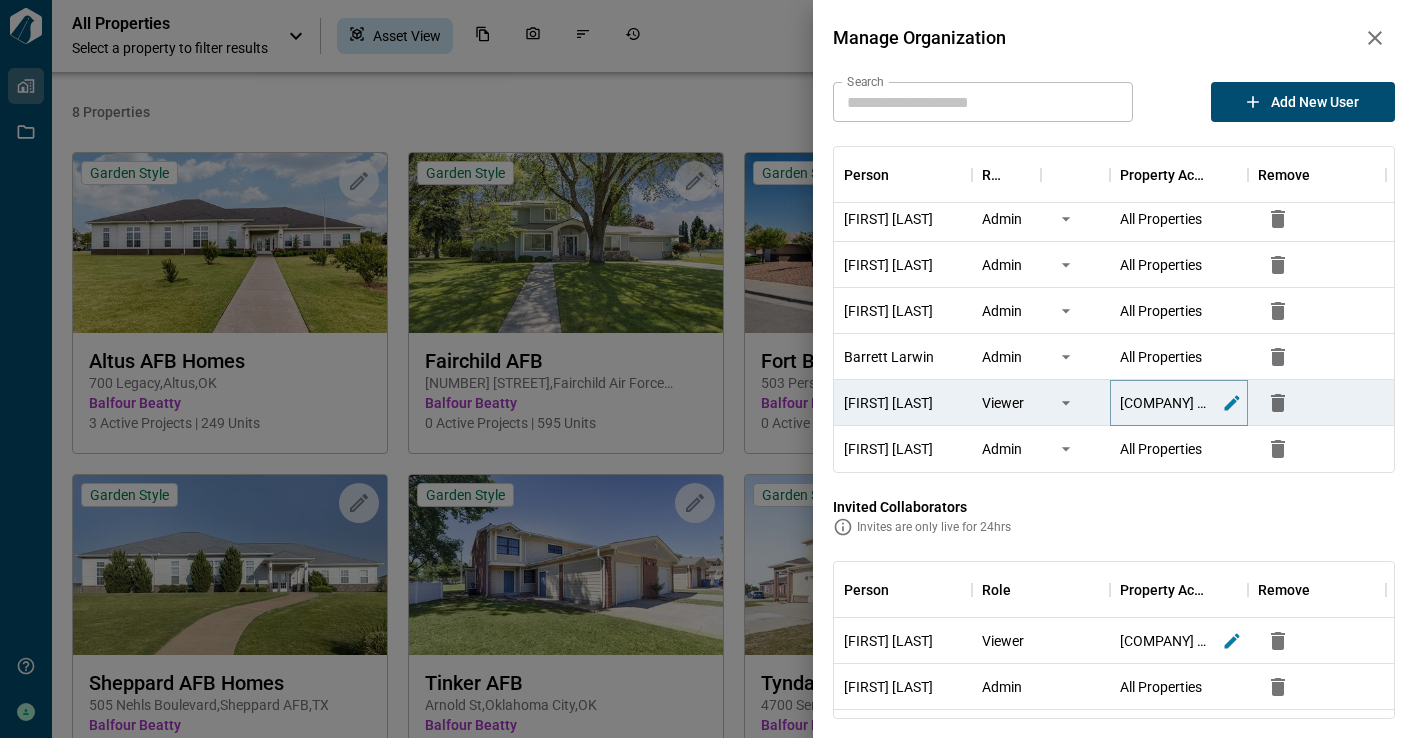 scroll, scrollTop: 0, scrollLeft: 0, axis: both 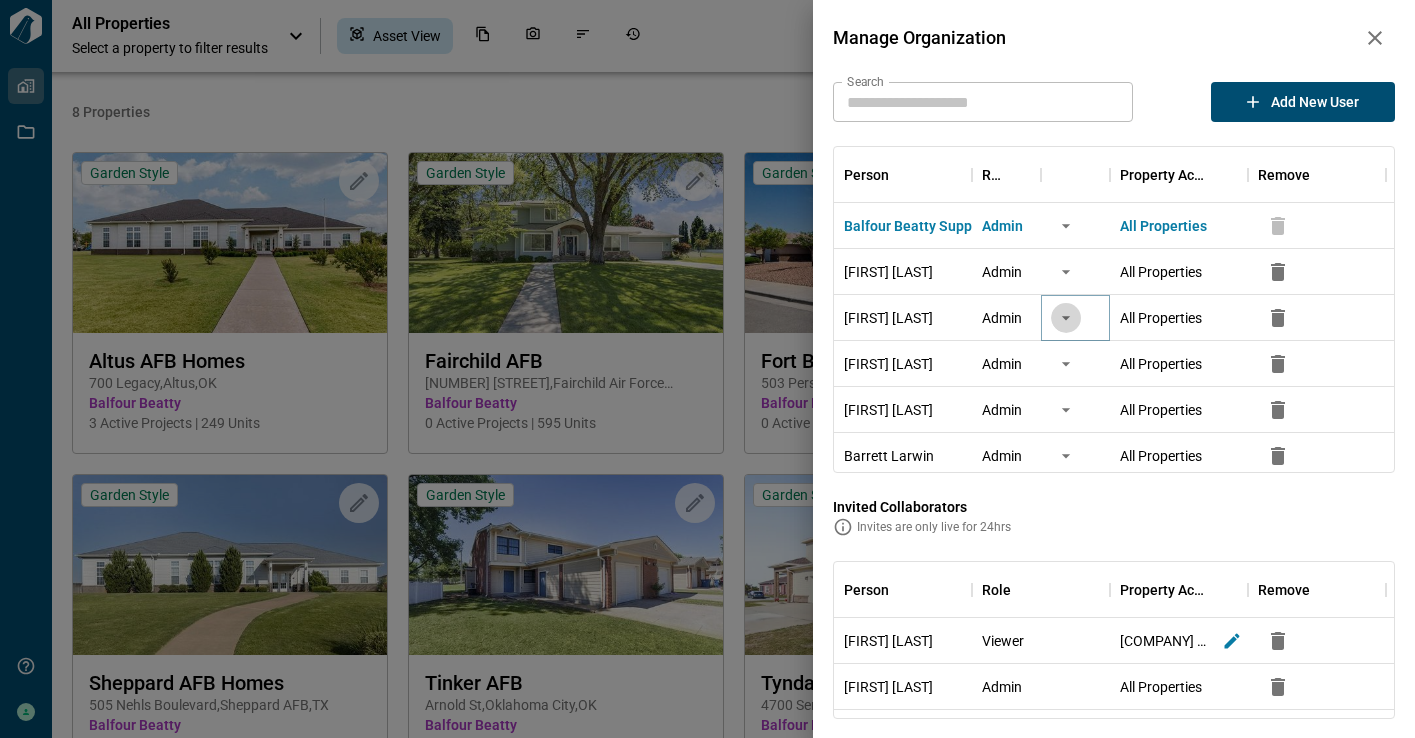 click 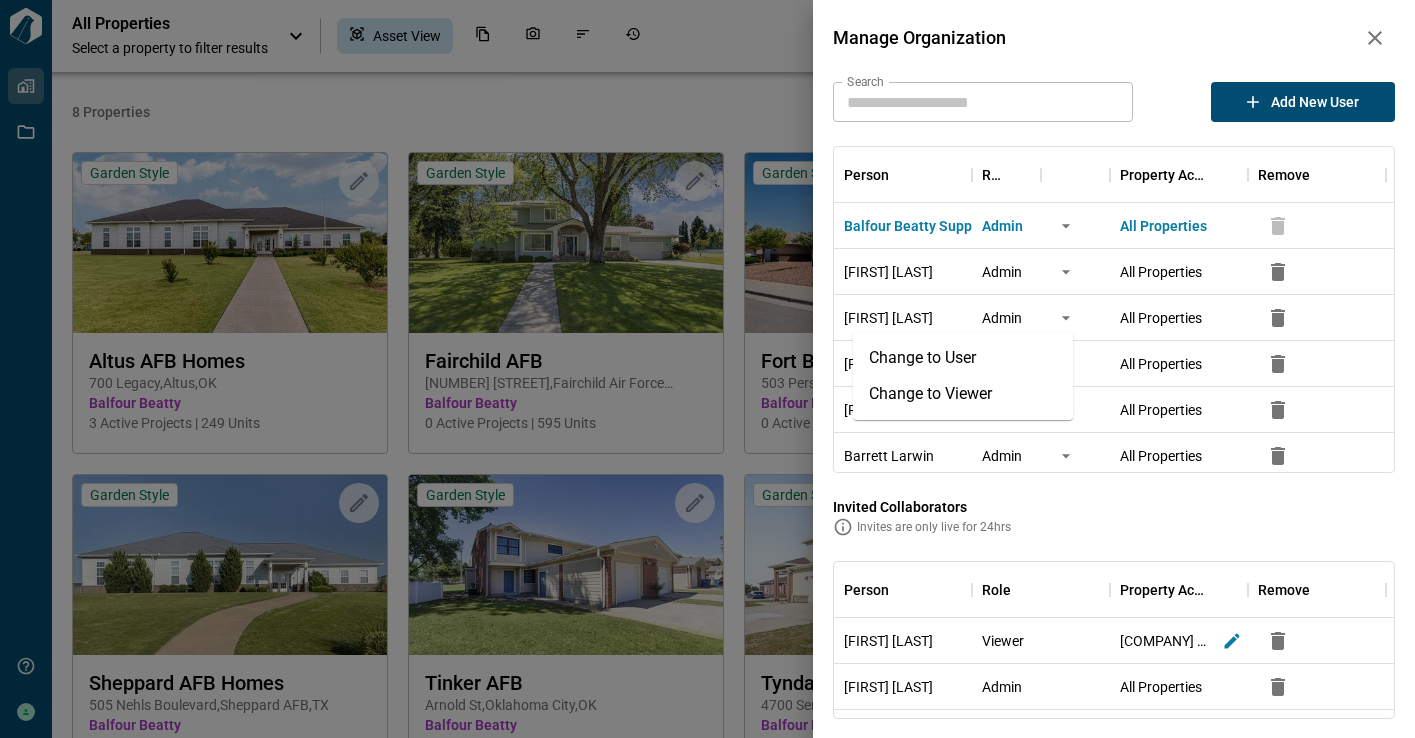 click on "Invited Collaborators" at bounding box center (1114, 507) 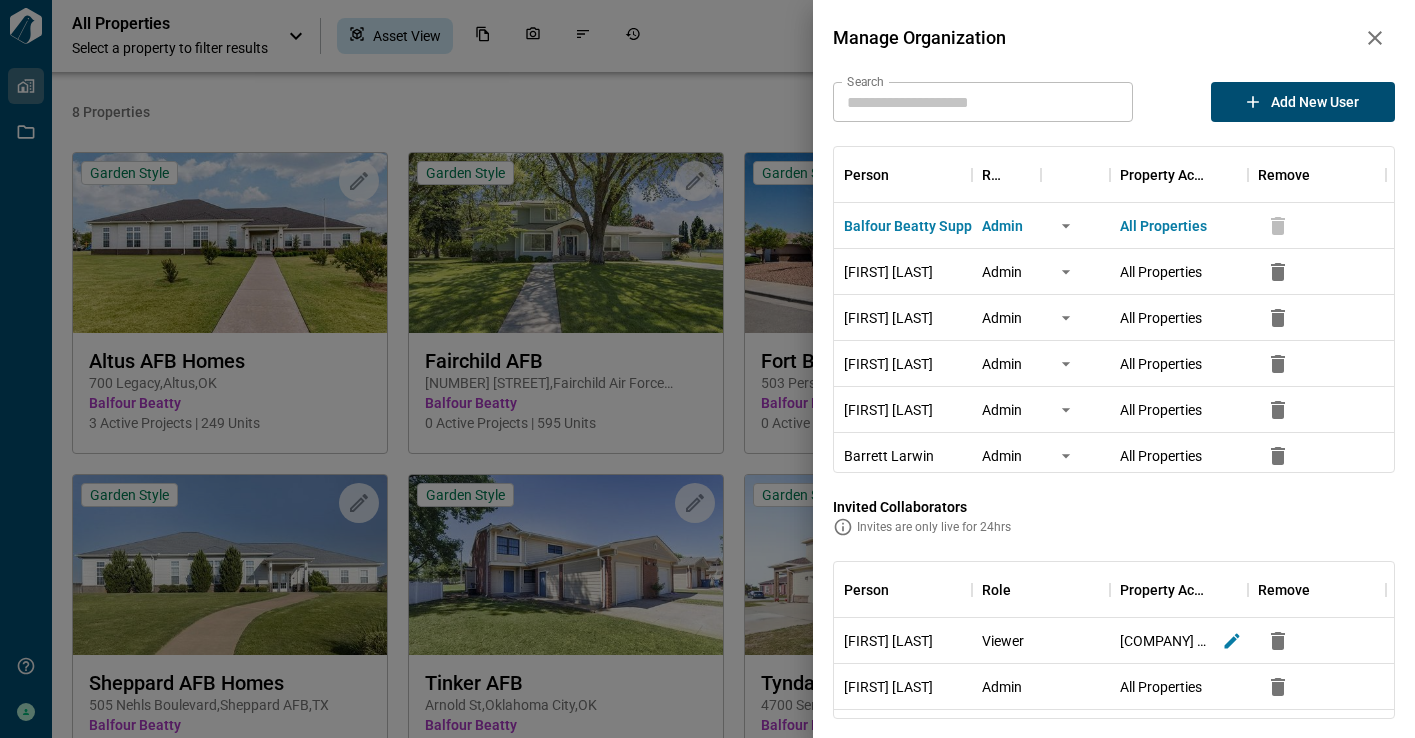 scroll, scrollTop: 99, scrollLeft: 0, axis: vertical 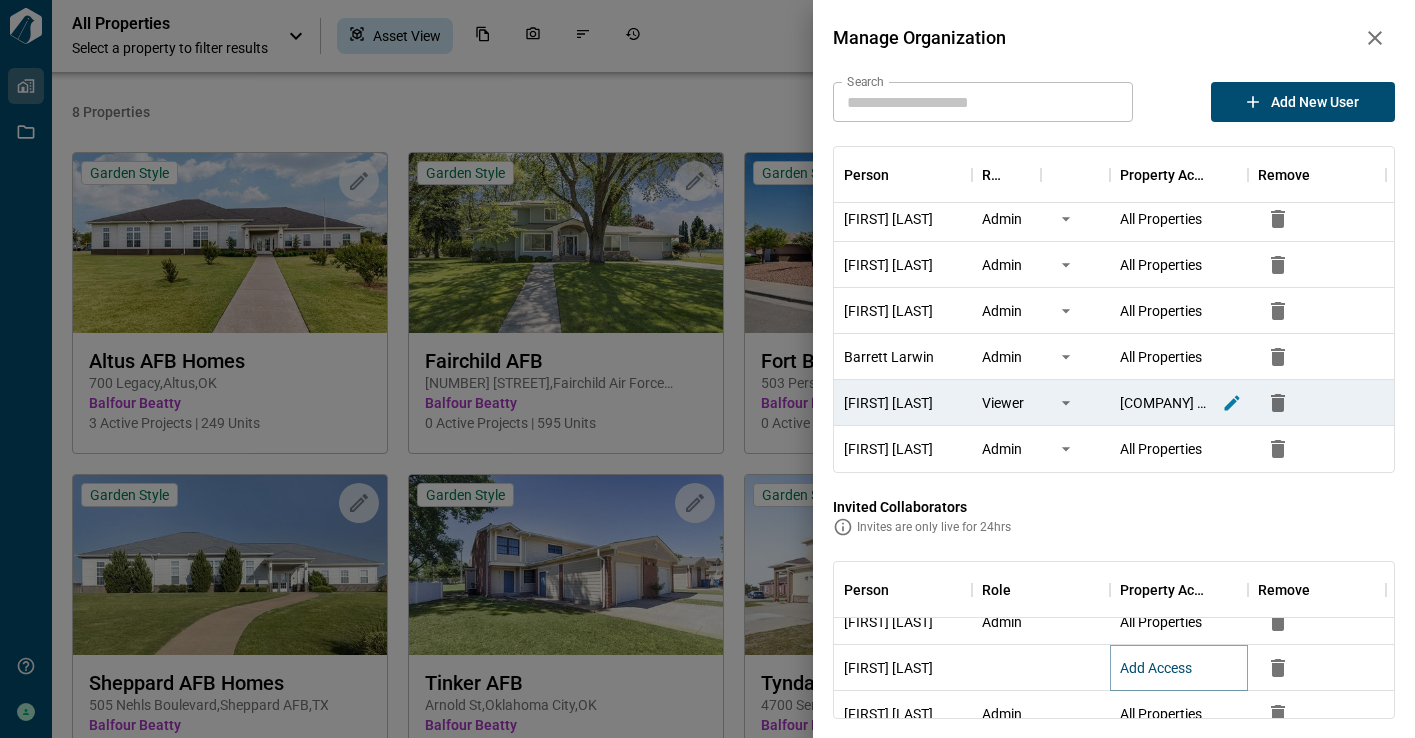 click on "Add Access" at bounding box center (1156, 668) 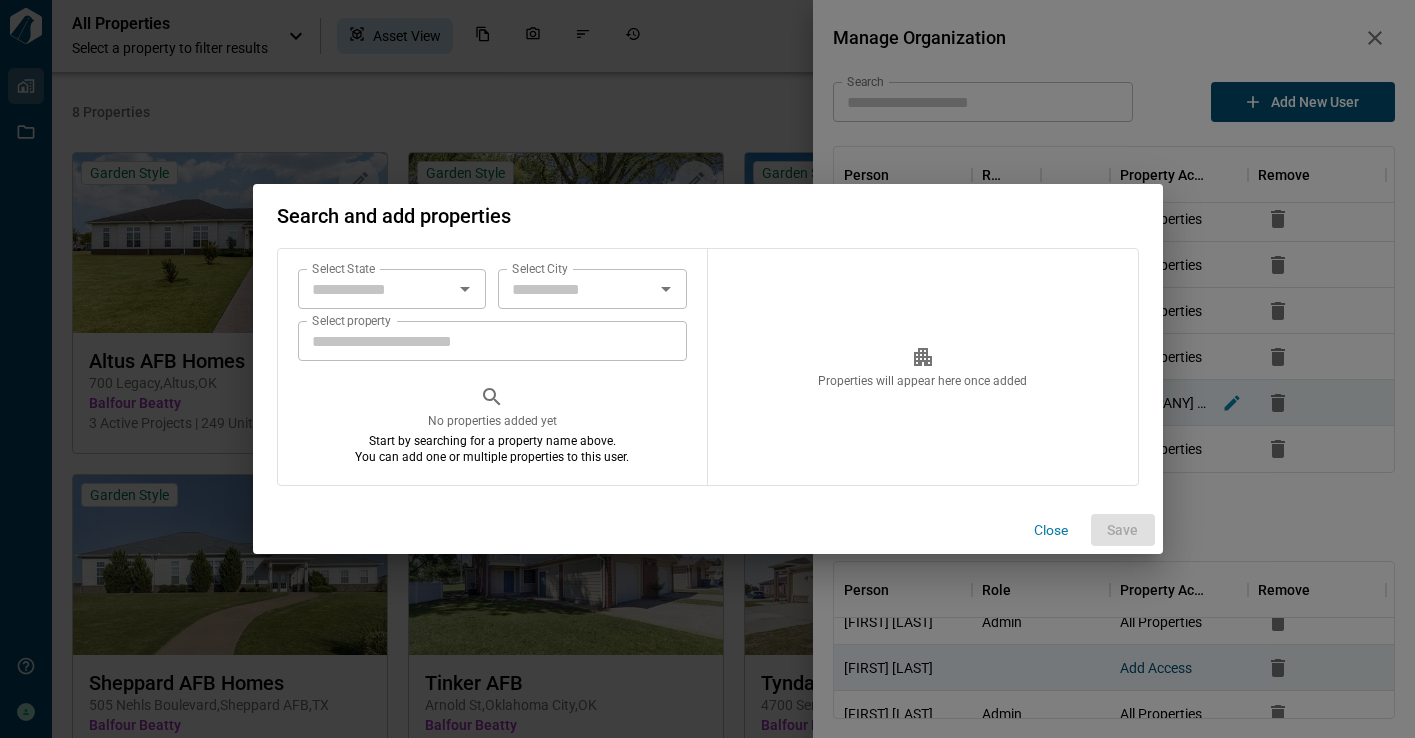click on "Select State Select State Select City Select City Select property Select property" at bounding box center [493, 315] 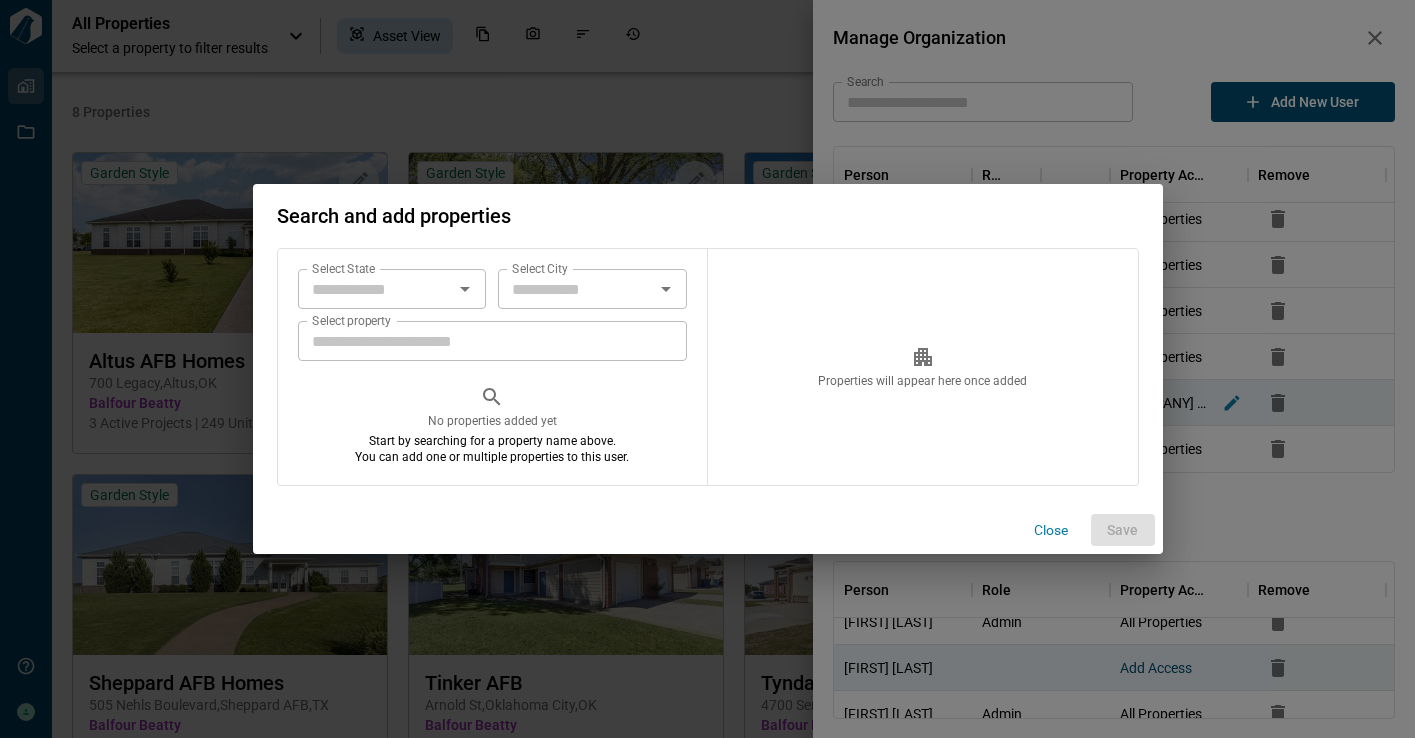 click on "Select property" at bounding box center (493, 341) 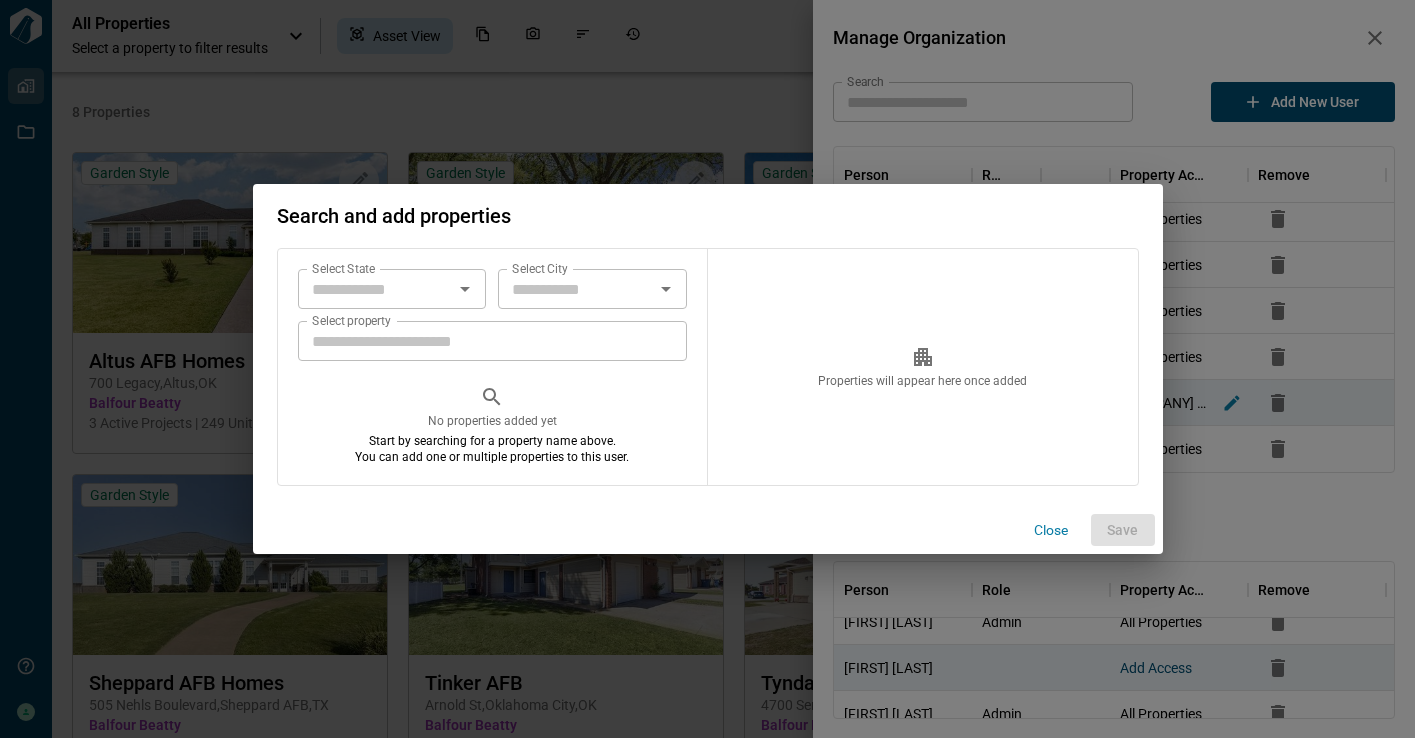 click on "Close" at bounding box center (1051, 530) 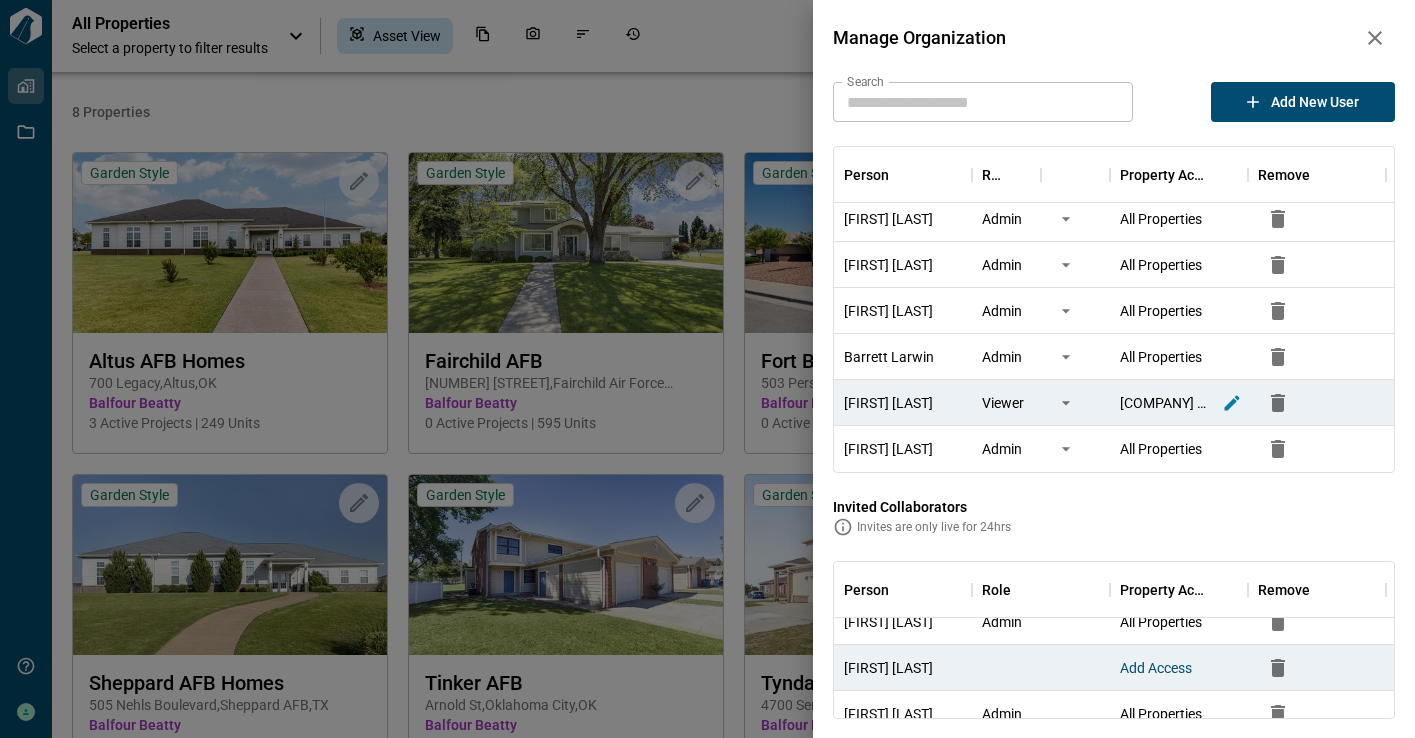 click on "Invites are only live for 24hrs" at bounding box center (1114, 527) 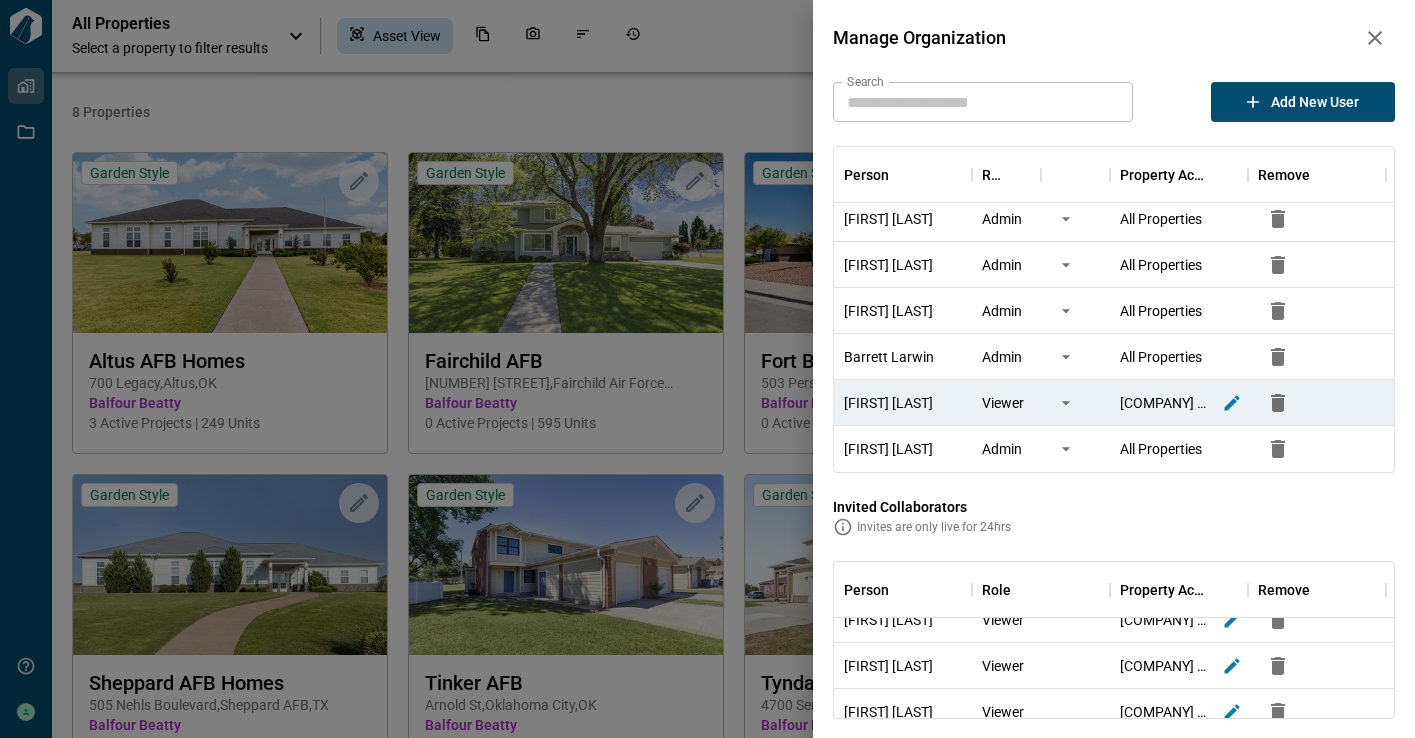 scroll, scrollTop: 498, scrollLeft: 0, axis: vertical 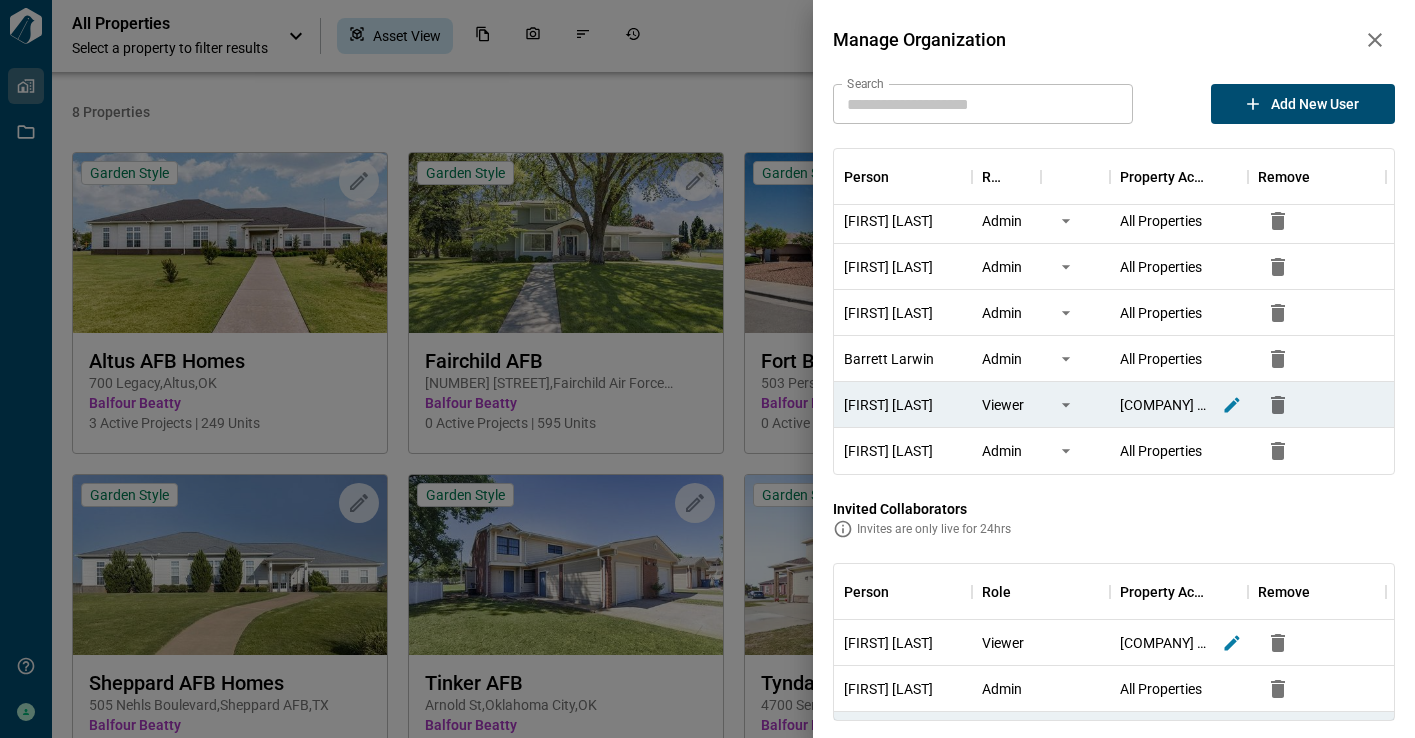 click 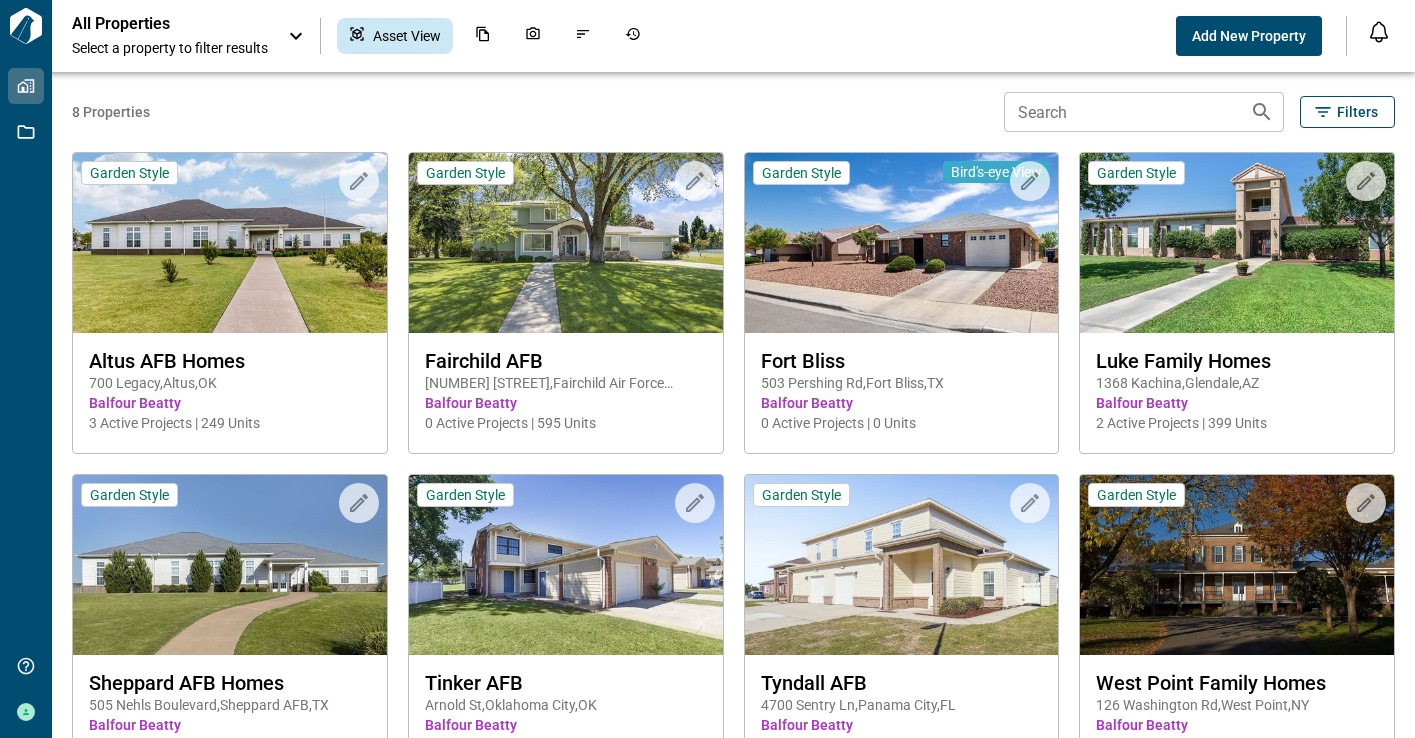 click on "Upload to Magic Folder Garden Style [COMPANY] Homes [NUMBER] [STREET] , [CITY] , [STATE] Balfour Beatty 2 Active Projects | 399 Units Upload to Magic Folder Garden Style [COMPANY] AFB [NUMBER] [STREET] , [CITY] , [STATE] Balfour Beatty 0 Active Projects | 595 Units Upload to Magic Folder Garden Style [COMPANY] AFB [NUMBER] [STREET] , [CITY] , [STATE] Balfour Beatty 0 Active Projects | 0 Units Upload to Magic Folder Garden Style [COMPANY] Homes [NUMBER] [STREET] , [CITY] , [STATE] Balfour Beatty 2 Active Projects | 399 Units Upload to Magic Folder Garden Style [COMPANY] AFB Homes [NUMBER] [STREET] , [CITY] , [STATE] Balfour Beatty 2 Active Projects | 472 Units Upload to Magic Folder Garden Style [CITY] [STREET] , [CITY] , [STATE] Balfour Beatty 0 Active Projects | 658 Units Upload to Magic Folder Garden Style [CITY] AFB [NUMBER] [STREET] , [CITY] , [STATE] Balfour Beatty 0 Active Projects | 593 Units Upload to Magic Folder Garden Style [COMPANY] Homes [NUMBER] [STREET] , , [STATE]" at bounding box center (723, 444) 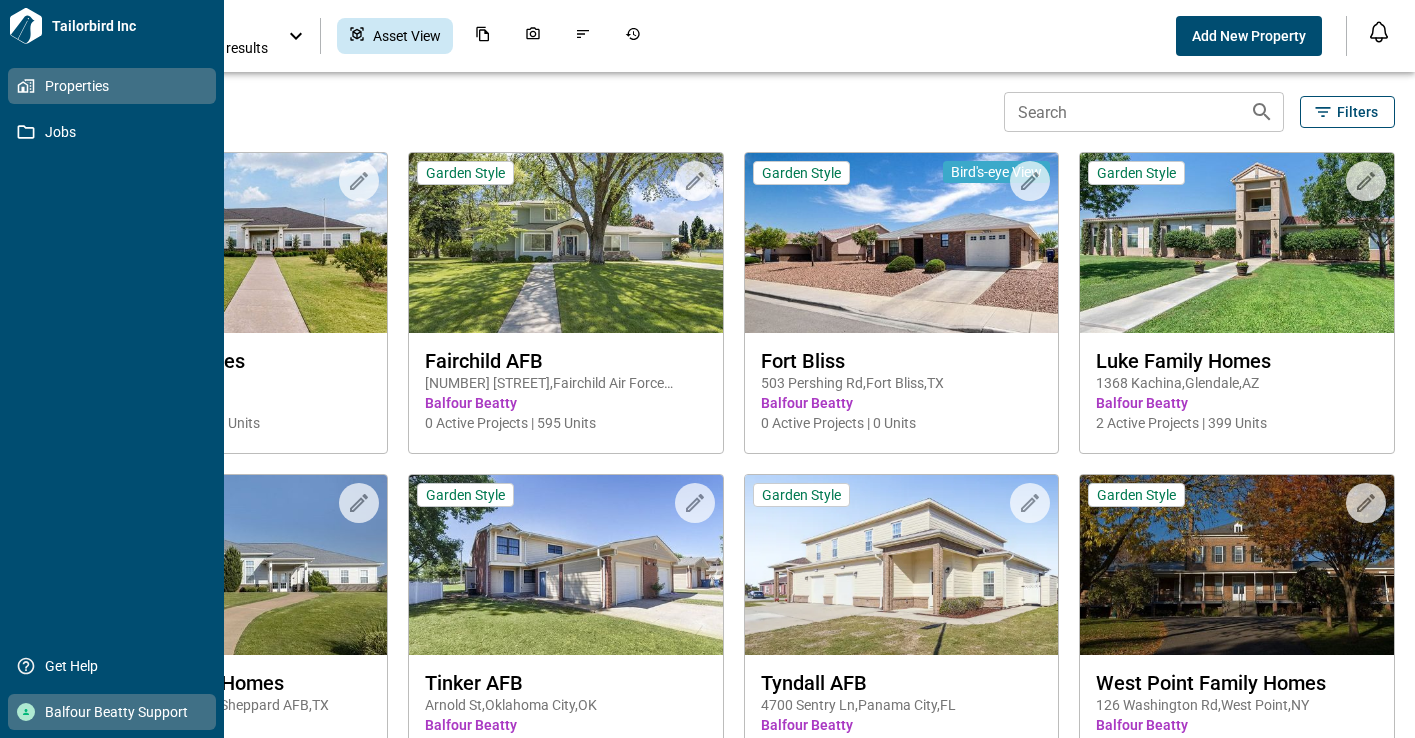 click on "Balfour Beatty Support" at bounding box center [112, 712] 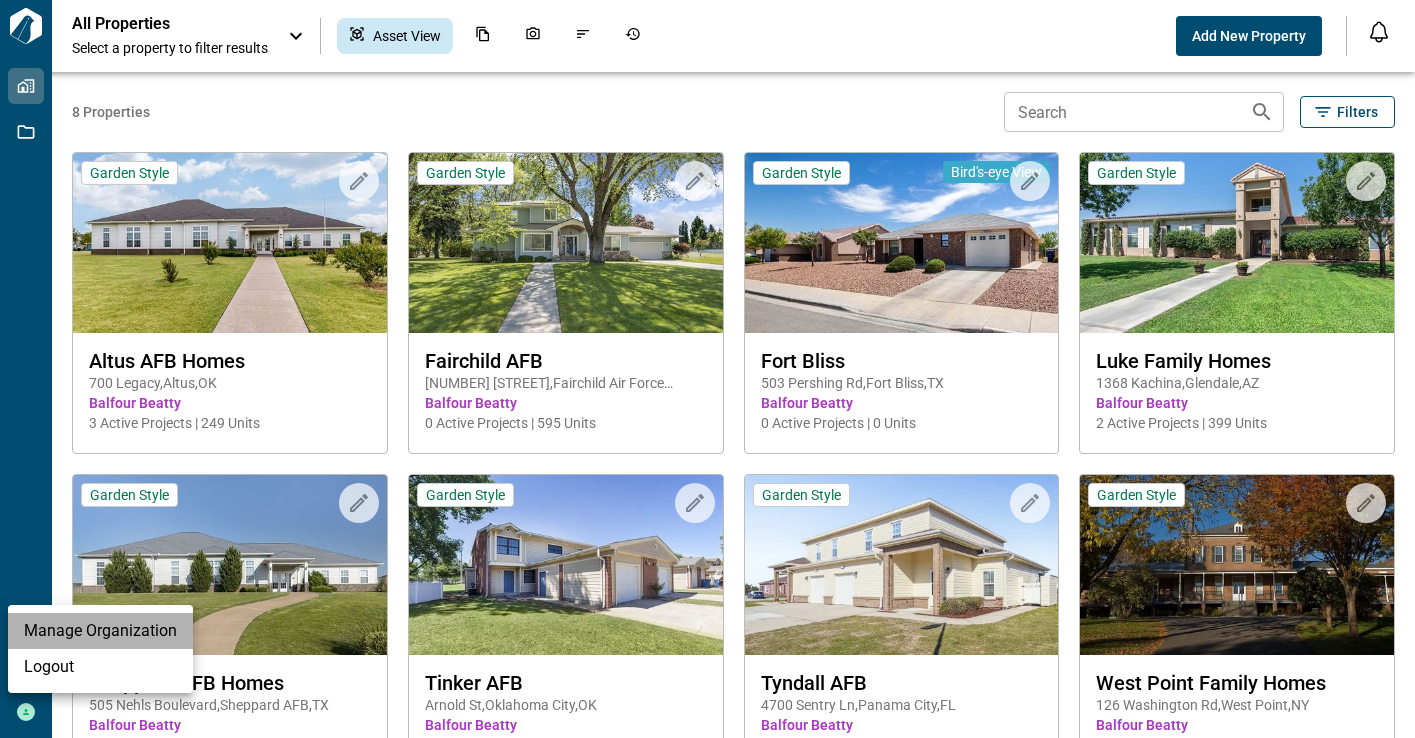 click on "Manage Organization" at bounding box center (100, 631) 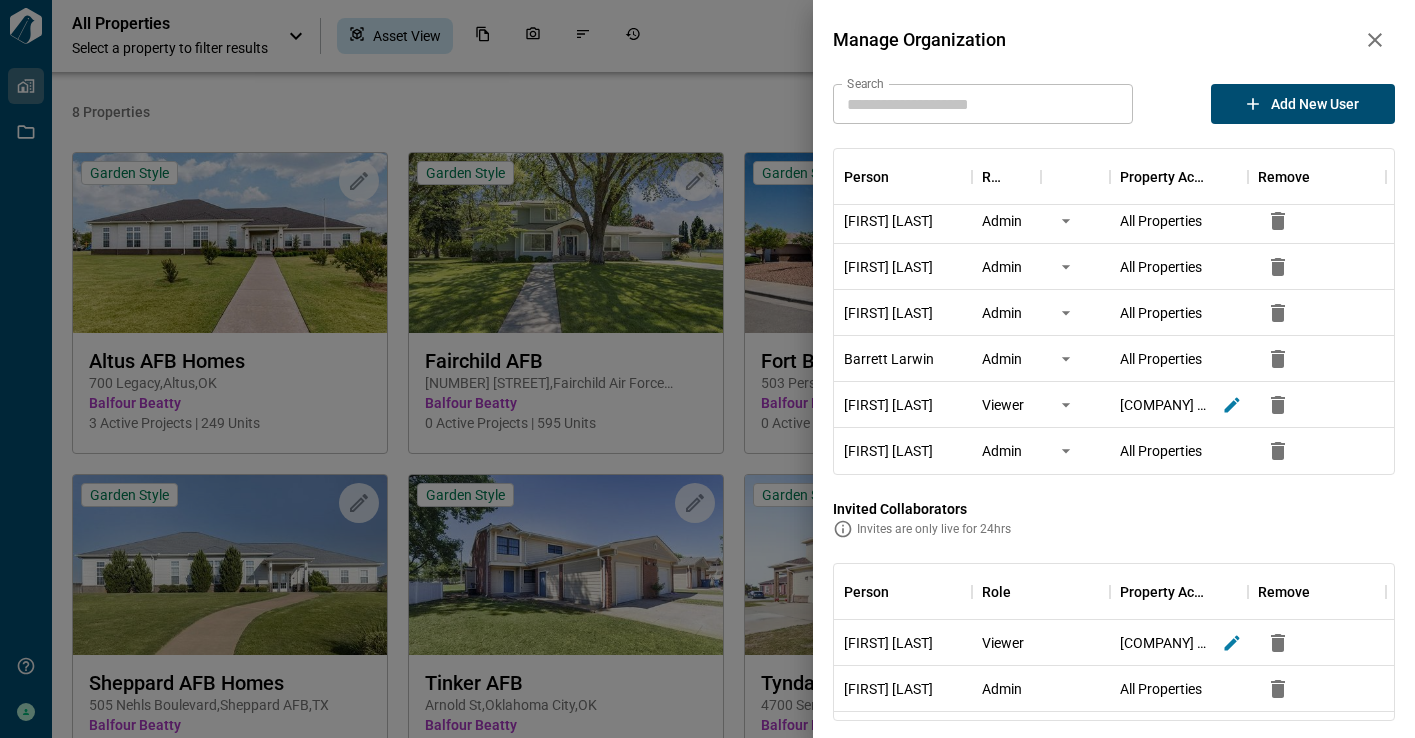 scroll, scrollTop: 0, scrollLeft: 0, axis: both 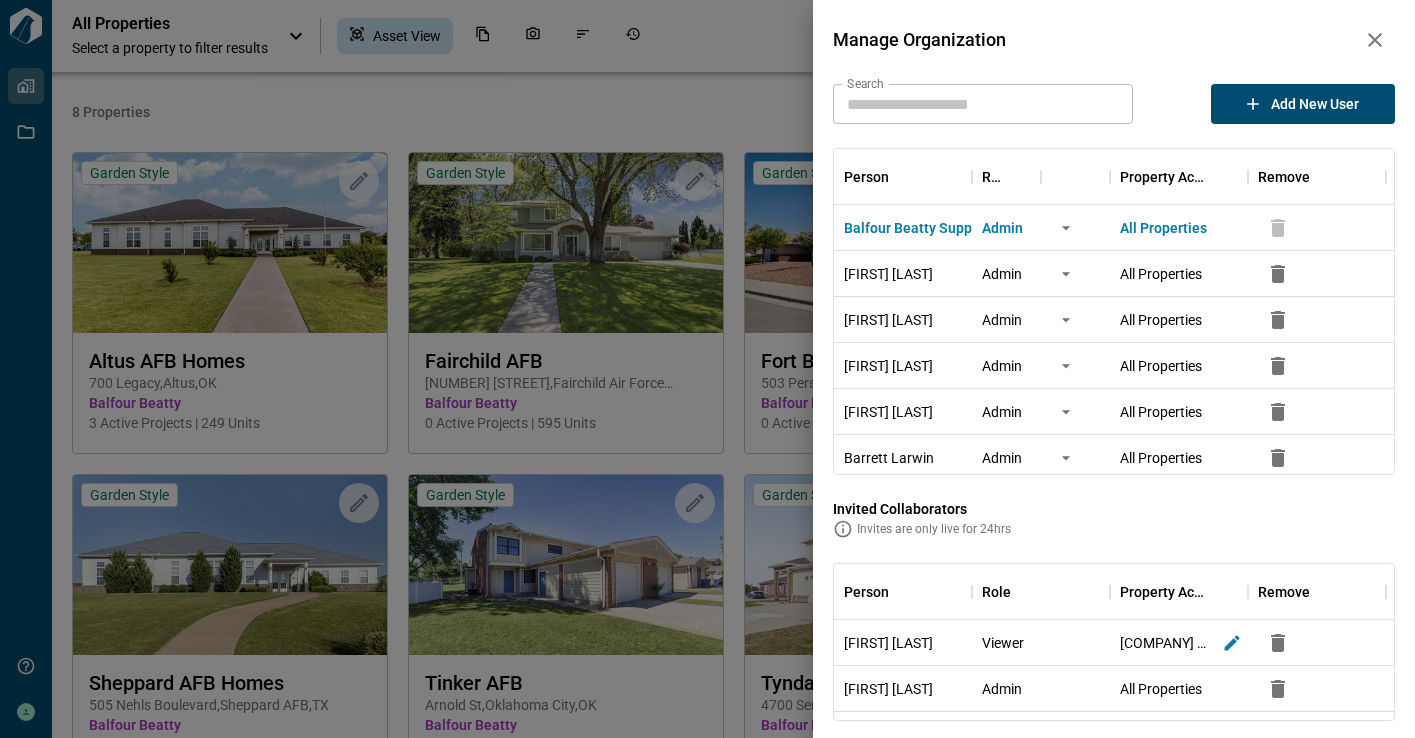 click at bounding box center [1375, 40] 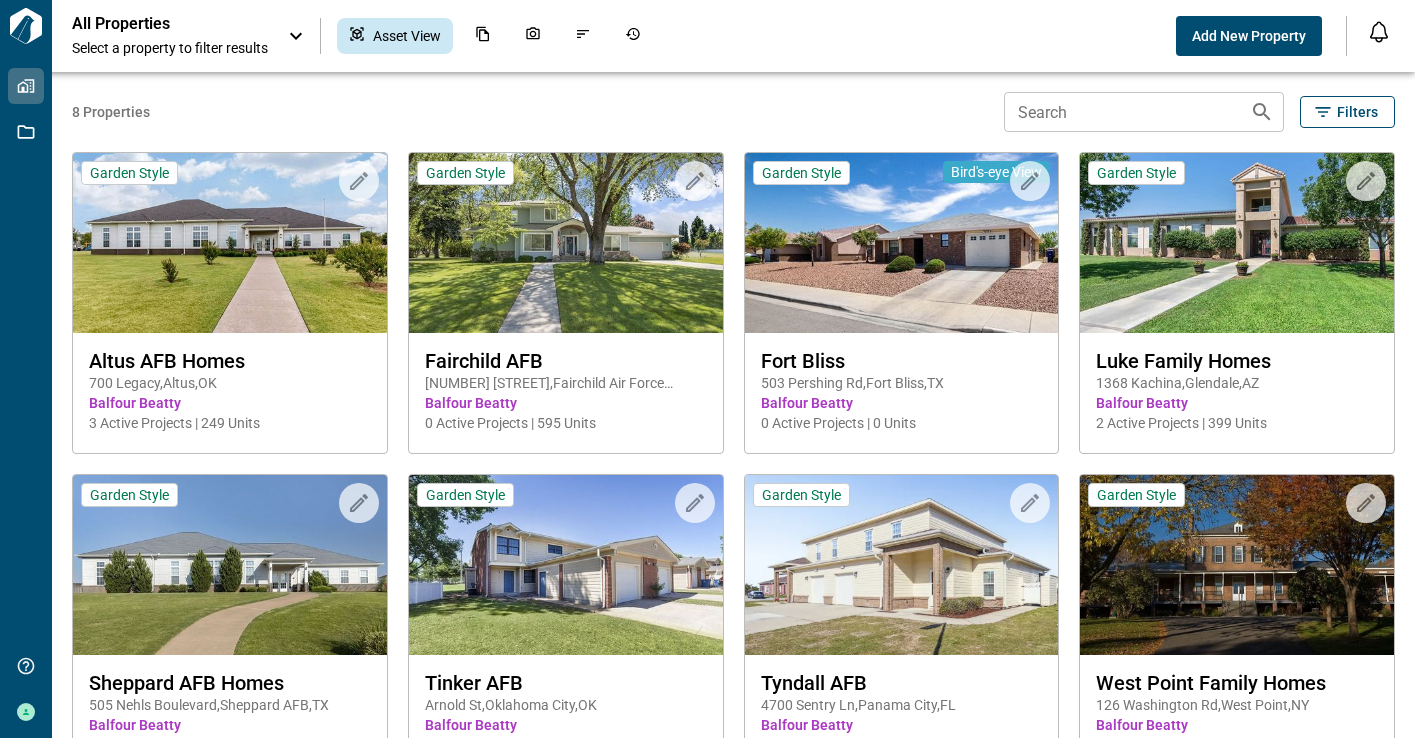 click on "All Properties Select a property to filter results Asset View" at bounding box center [624, 36] 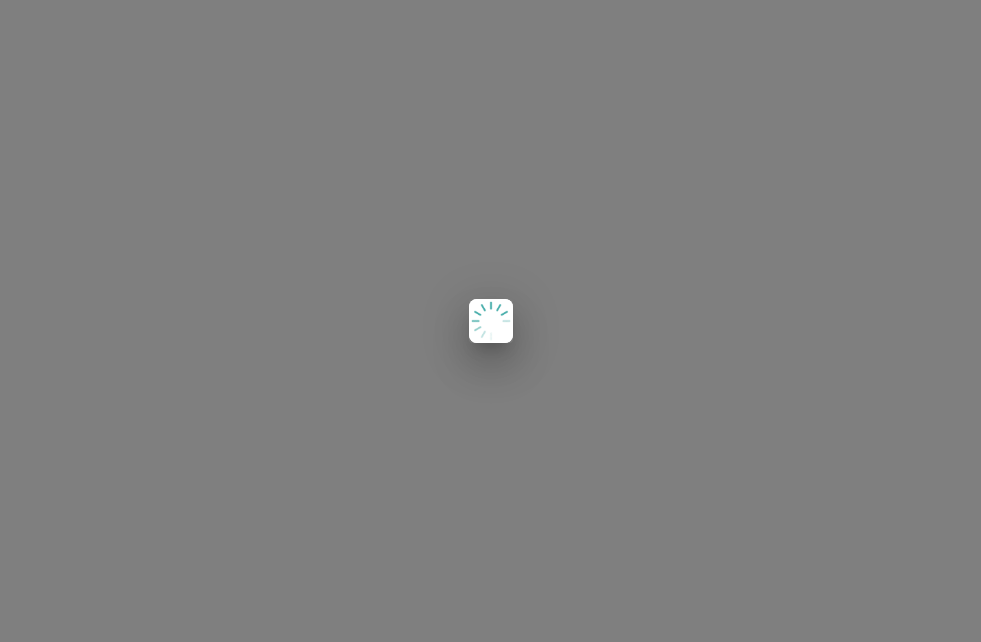 scroll, scrollTop: 0, scrollLeft: 0, axis: both 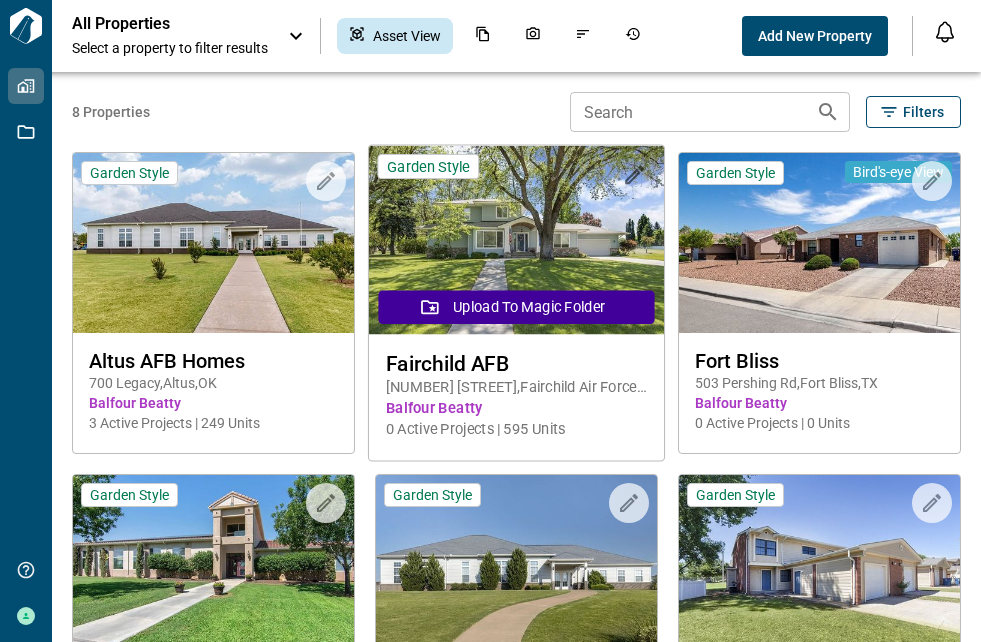 click 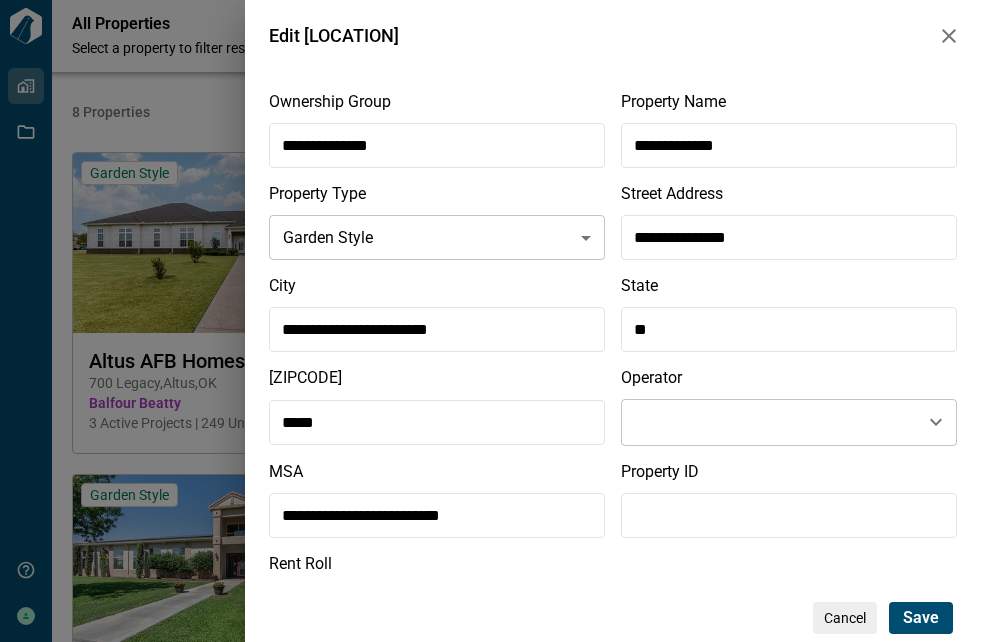 scroll, scrollTop: 6, scrollLeft: 0, axis: vertical 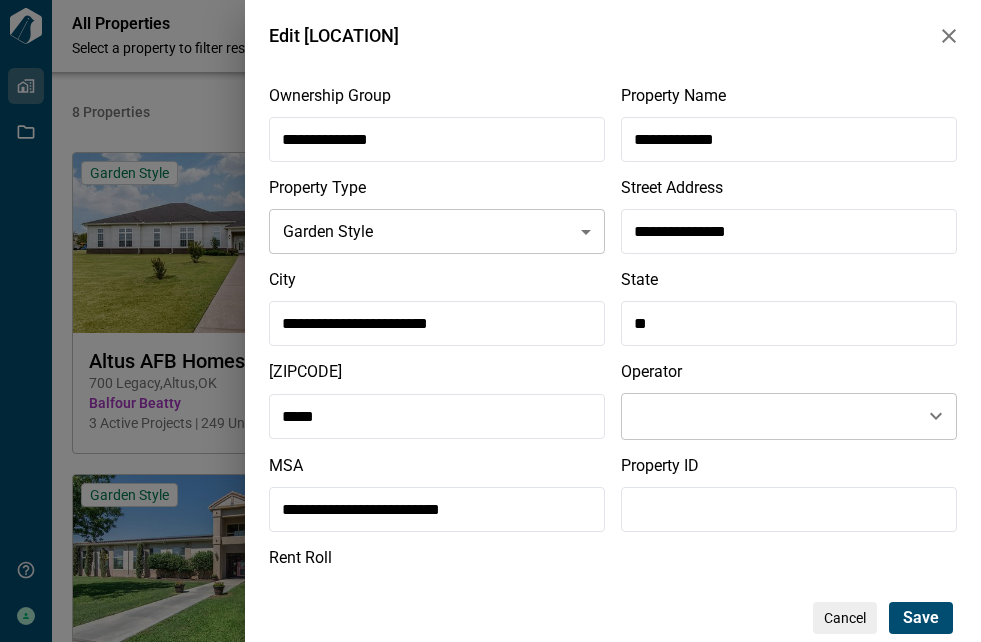 click on "Rent Roll" at bounding box center [613, 557] 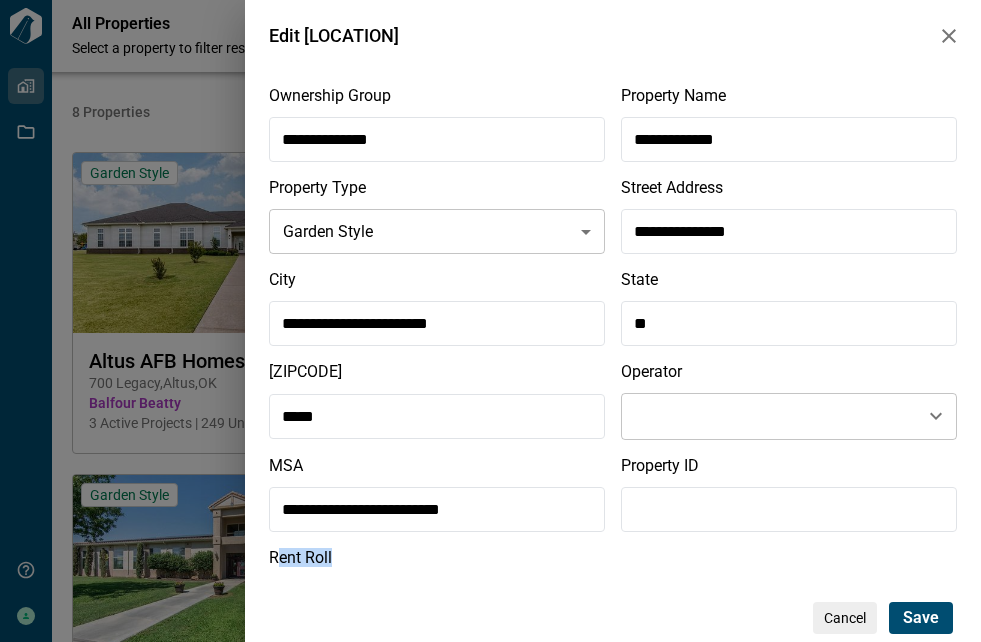 drag, startPoint x: 282, startPoint y: 565, endPoint x: 356, endPoint y: 564, distance: 74.00676 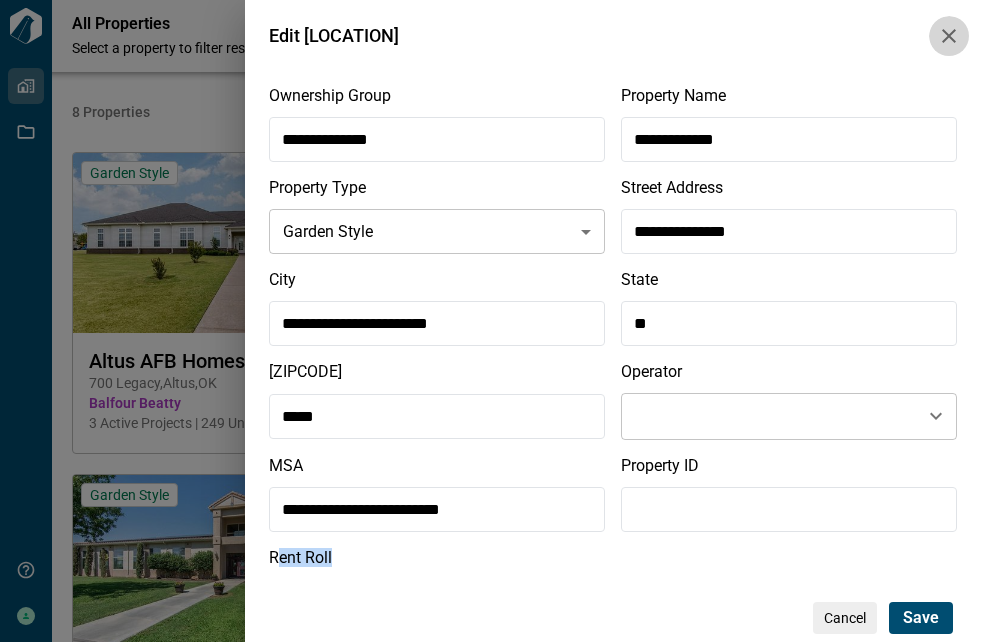 click 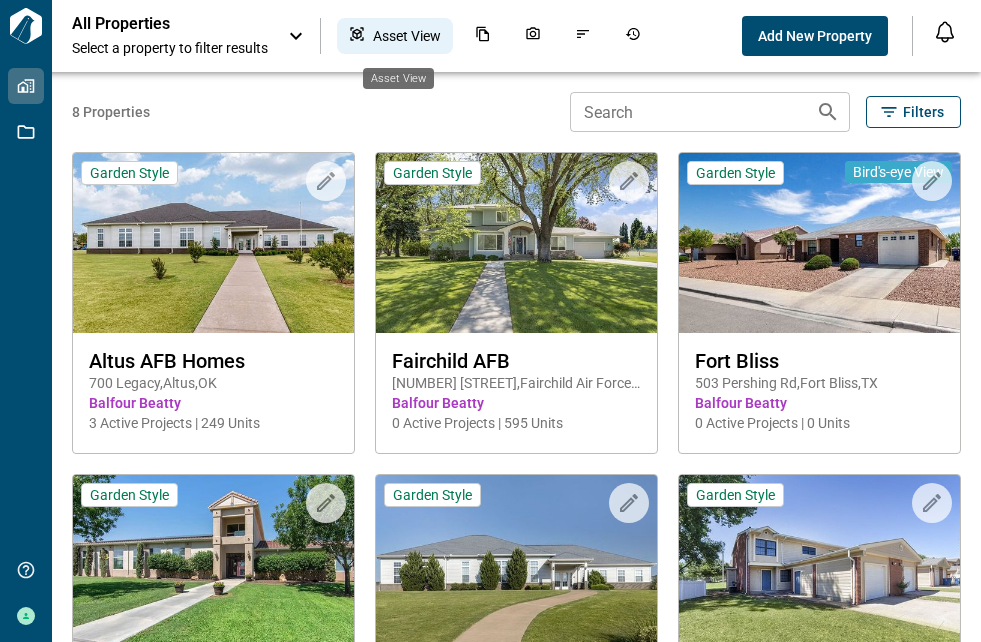 click on "Asset View" at bounding box center [407, 36] 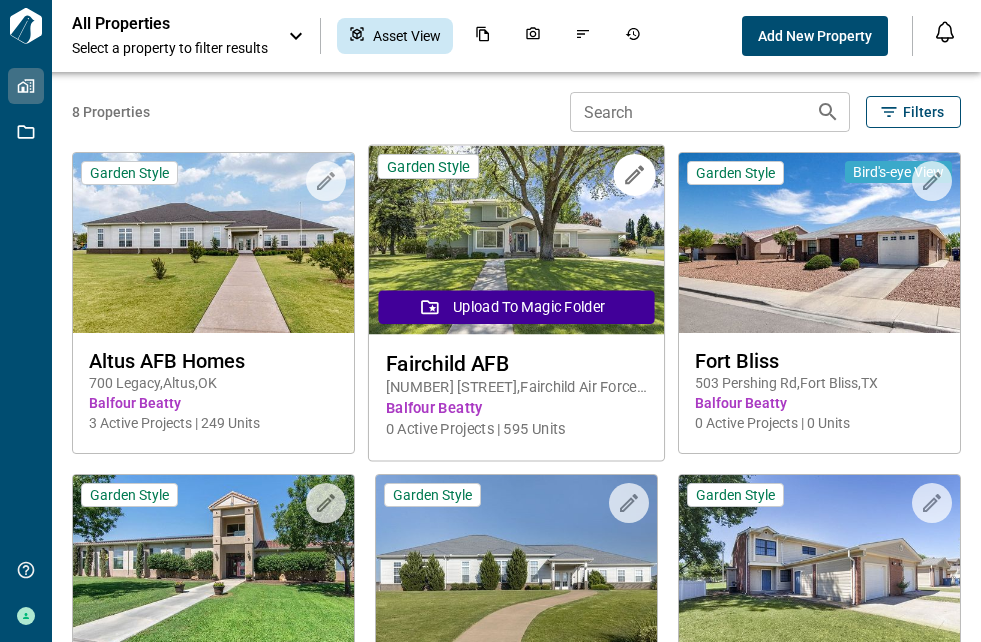 scroll, scrollTop: 476, scrollLeft: 0, axis: vertical 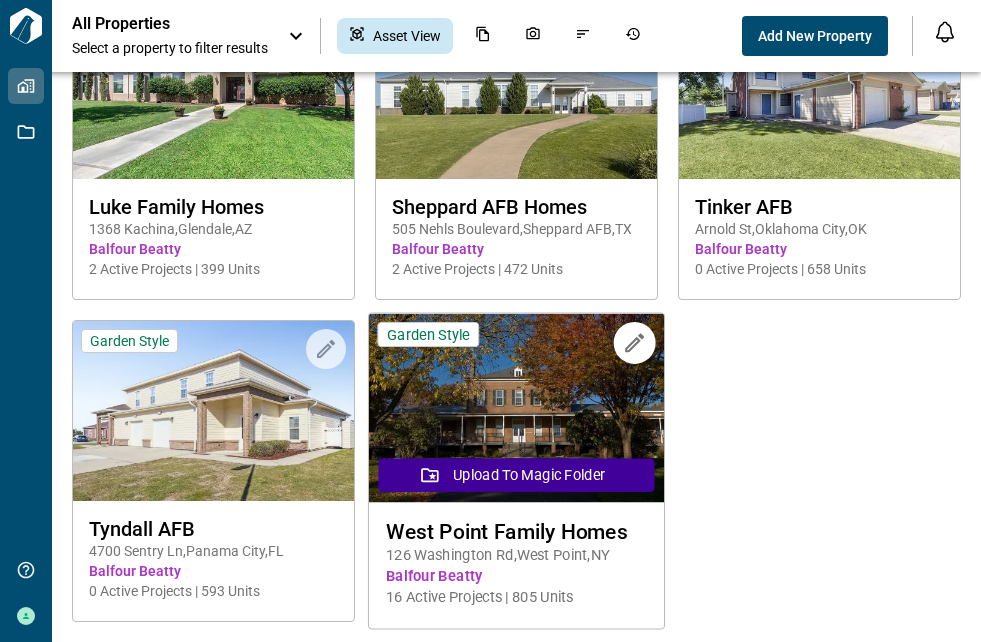 click at bounding box center (516, 408) 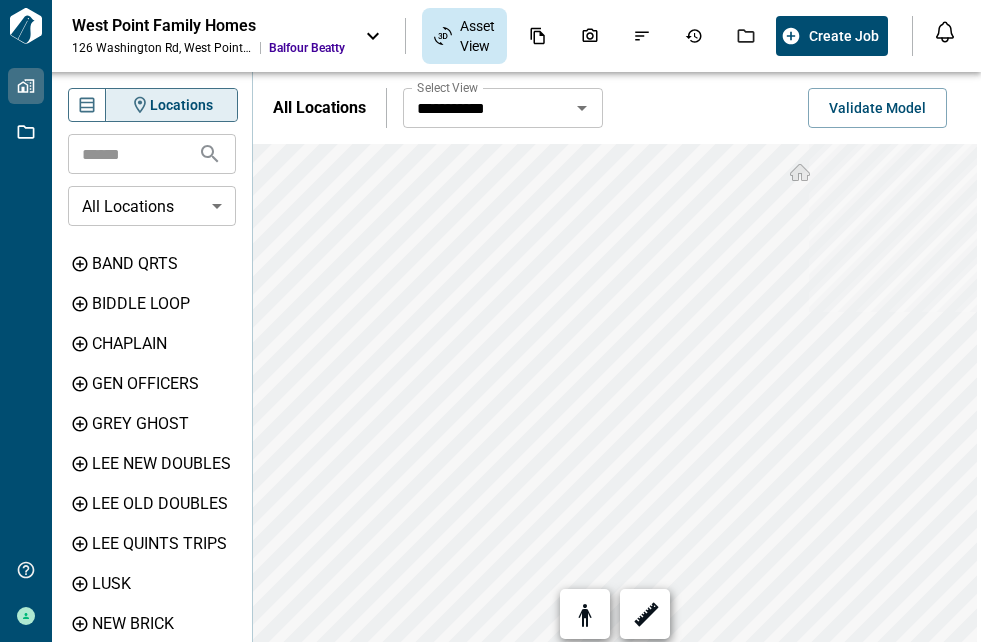 click on "**********" at bounding box center [490, 321] 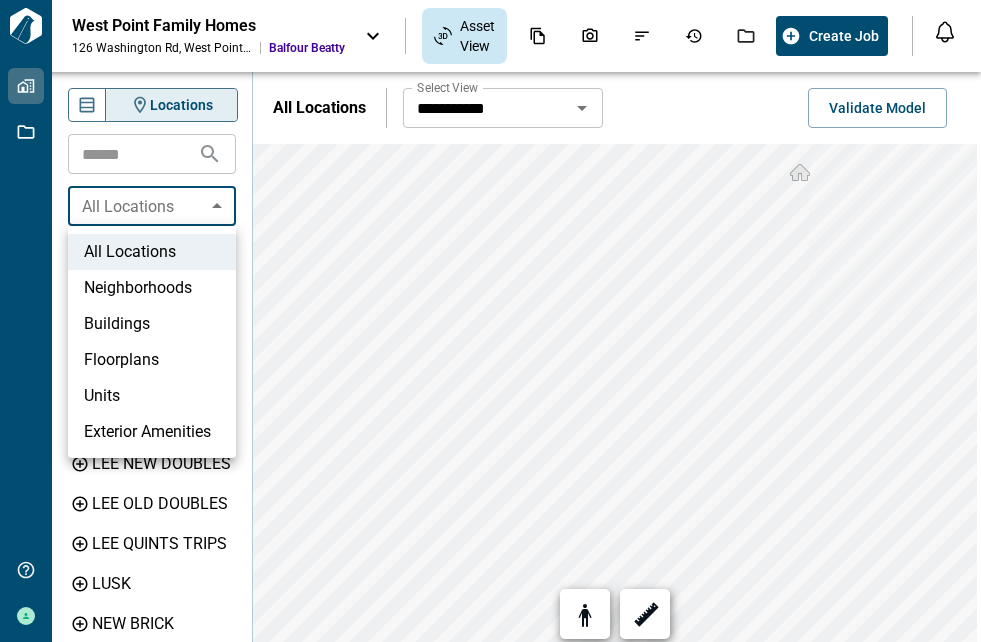 click on "All Locations" at bounding box center (152, 252) 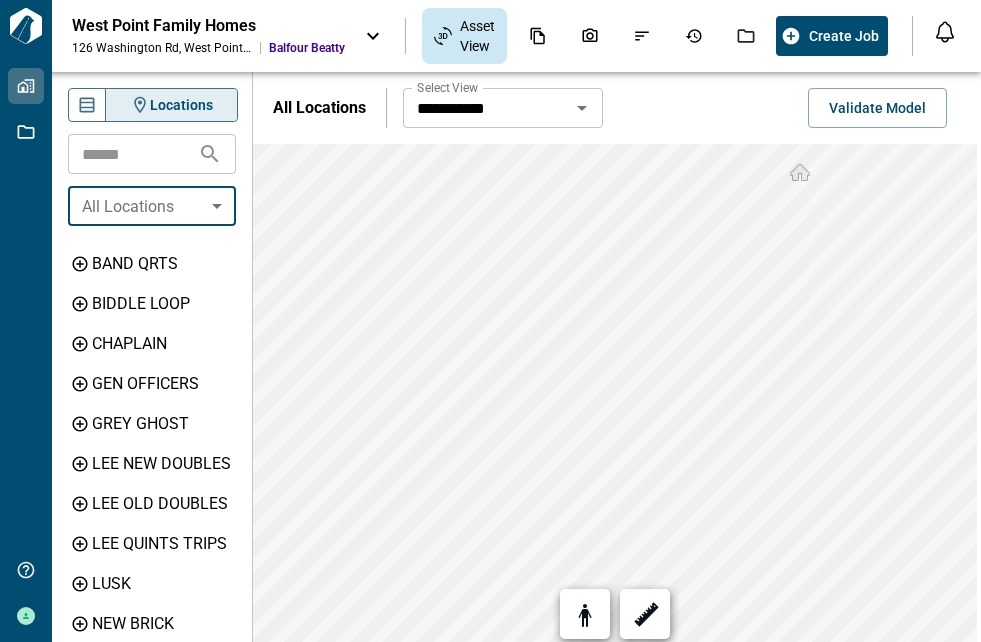 click on "**********" at bounding box center [486, 108] 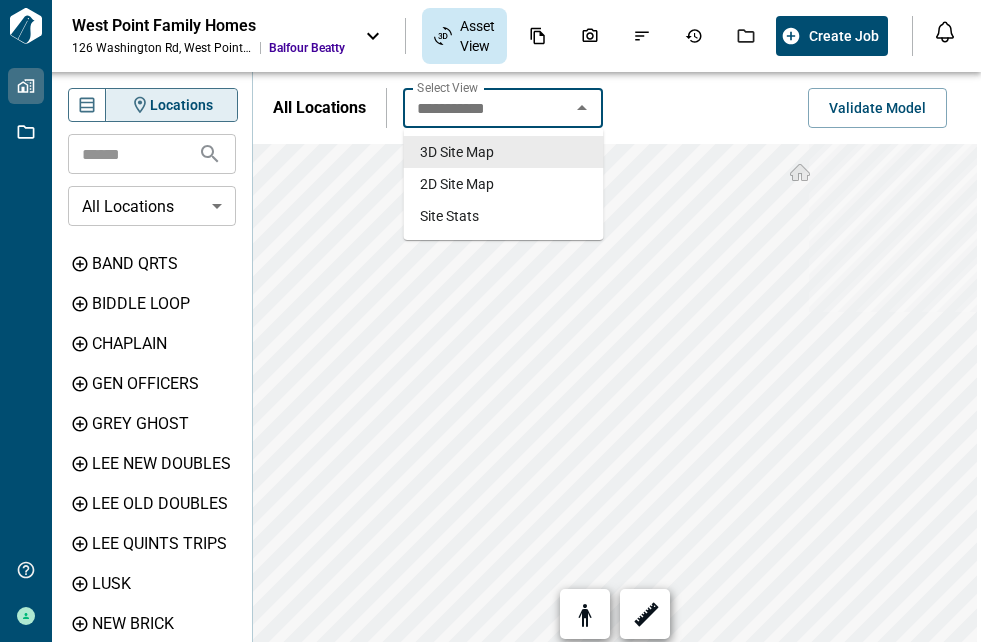 click on "**********" at bounding box center (486, 108) 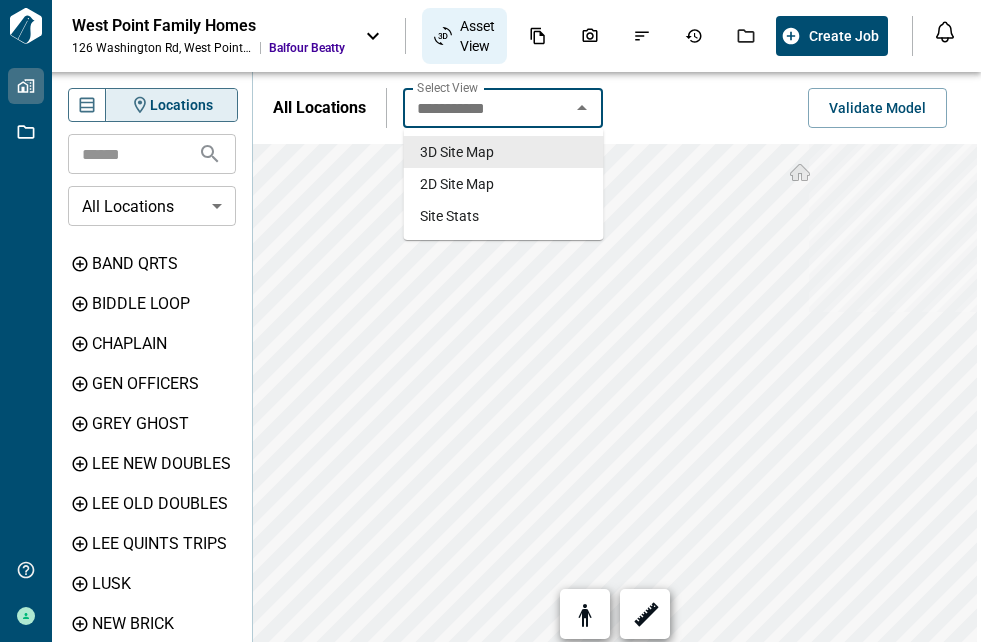 click on "Asset View" at bounding box center [477, 36] 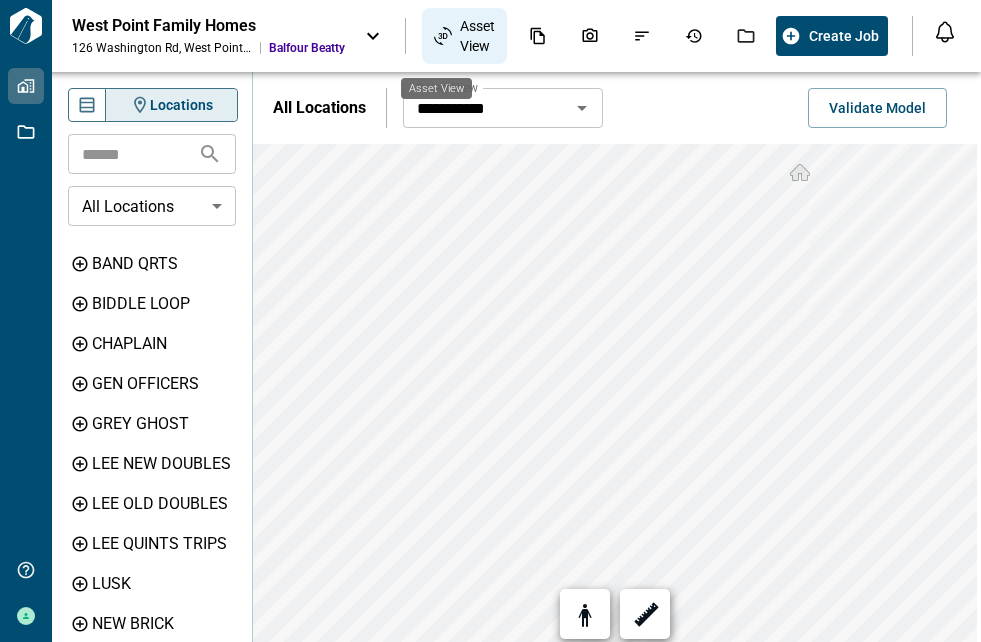 click 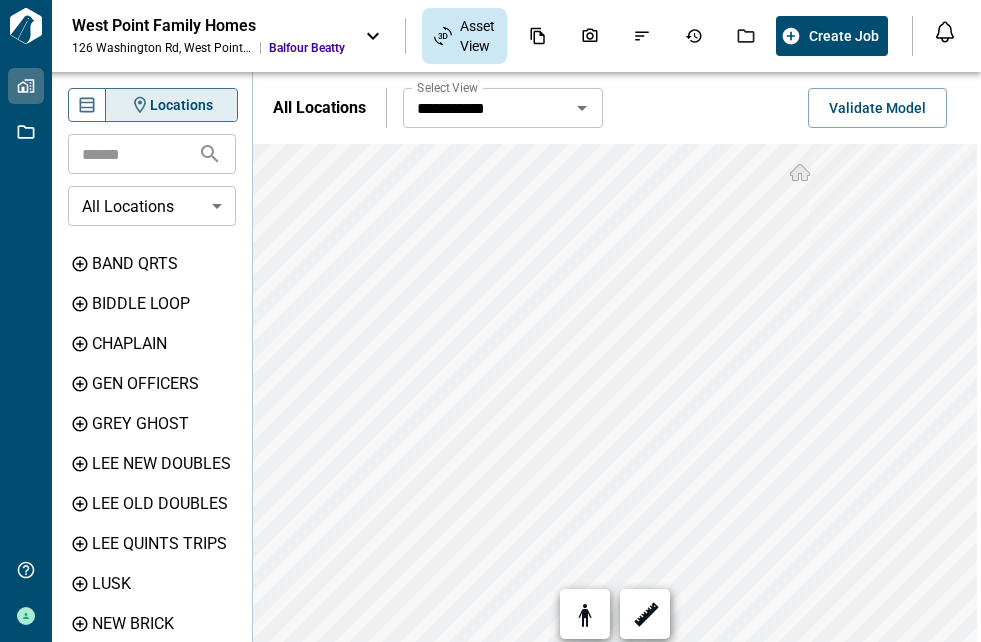 click on "**********" at bounding box center [680, 108] 